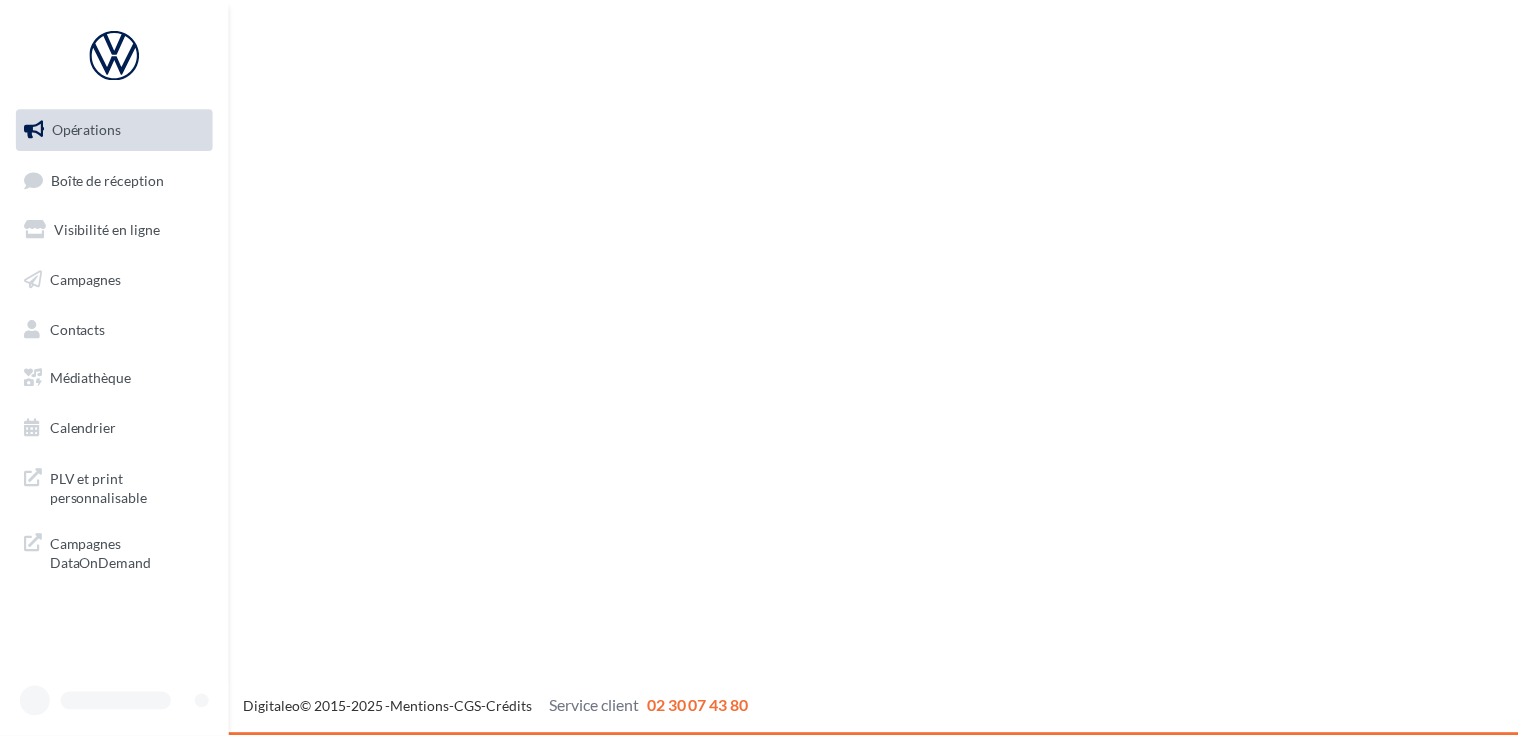 scroll, scrollTop: 0, scrollLeft: 0, axis: both 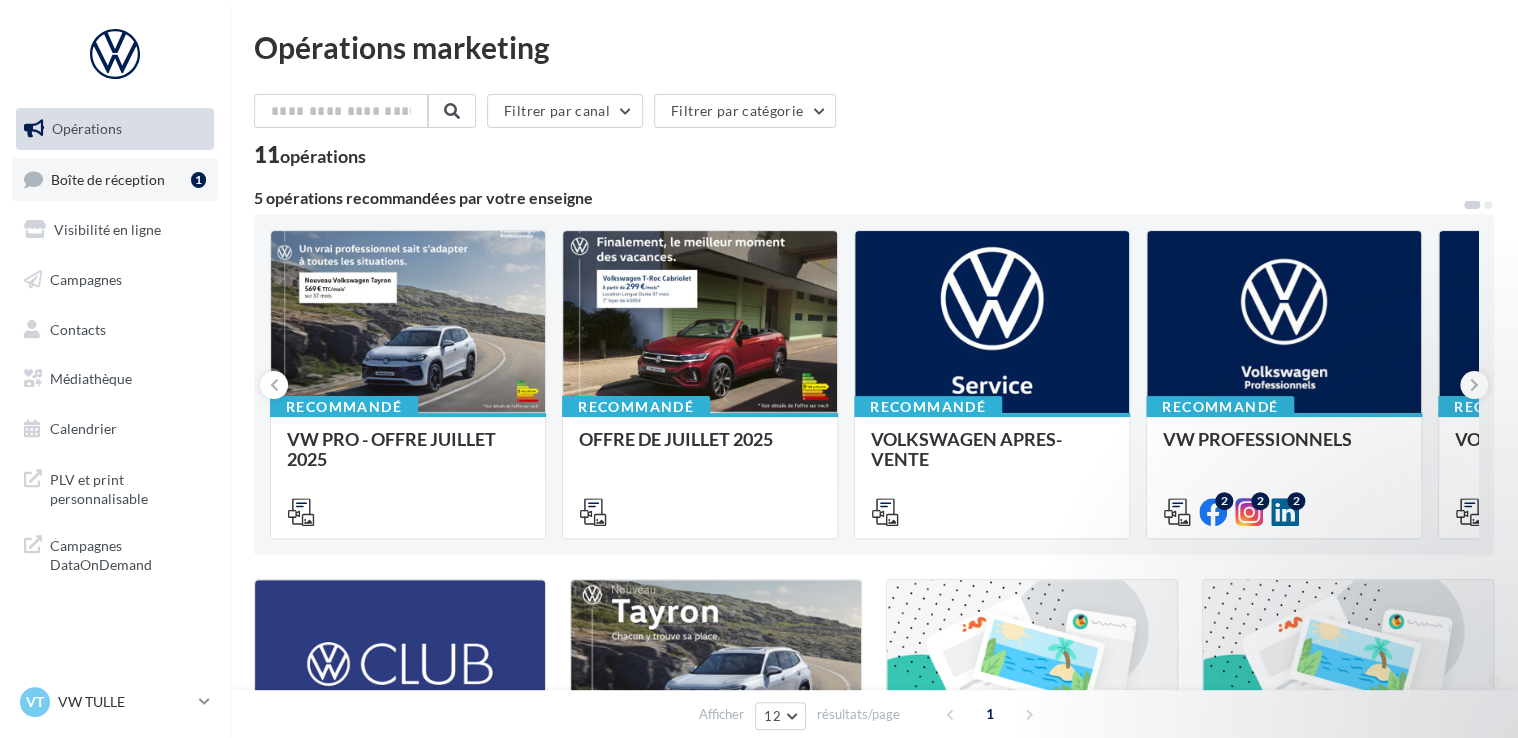 click on "Boîte de réception" at bounding box center [108, 178] 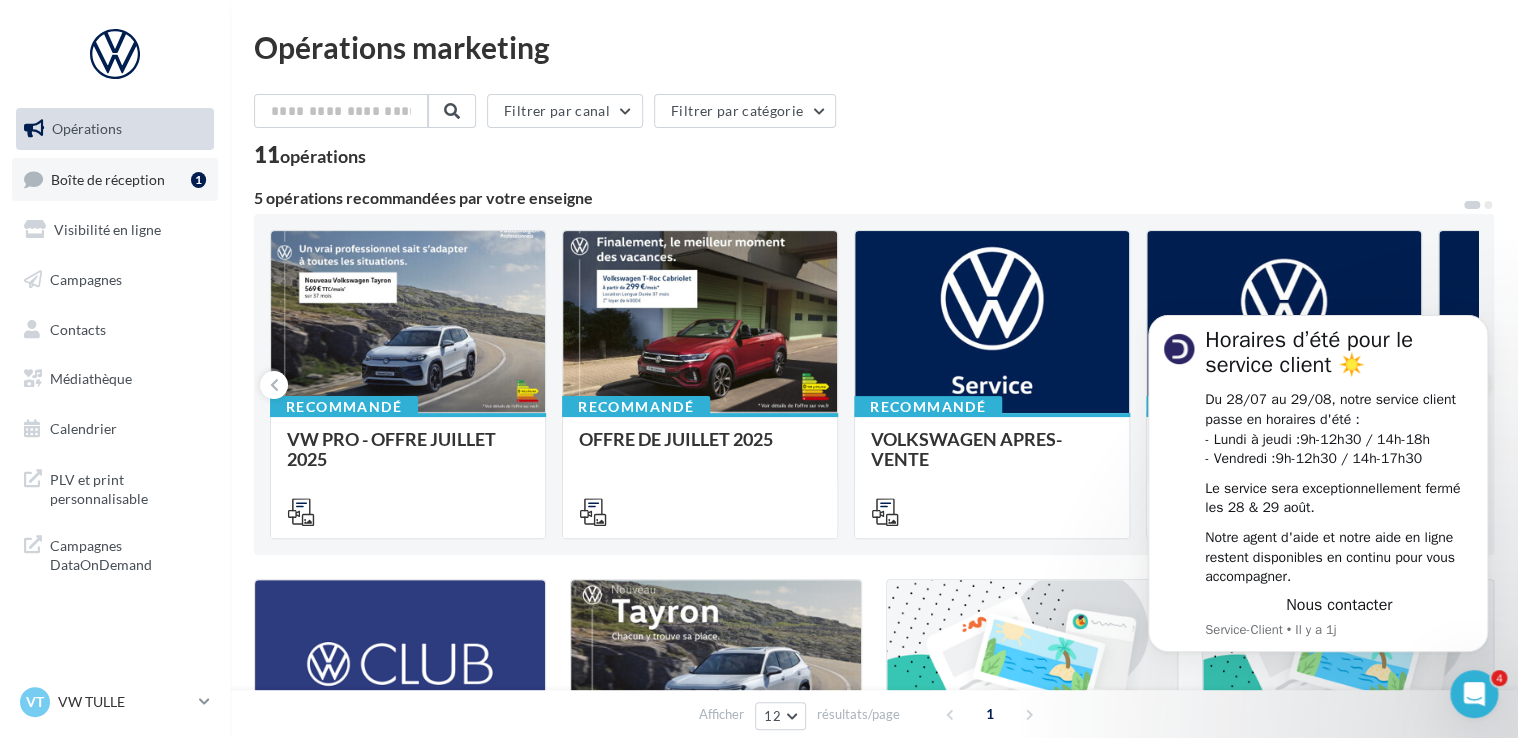 scroll, scrollTop: 0, scrollLeft: 0, axis: both 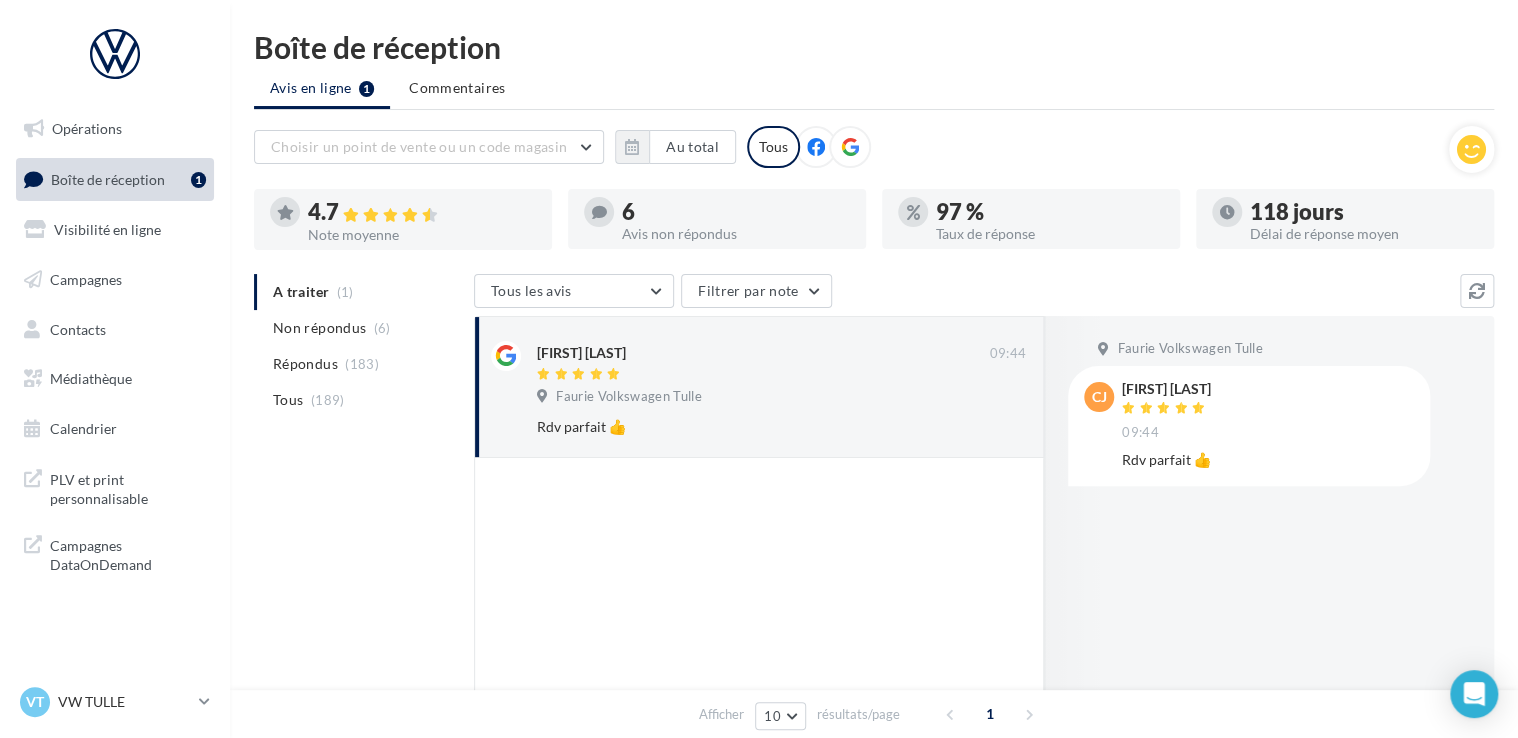 click on "A traiter
(1)
Non répondus
(6)
Répondus
(183)
Tous
(189)" at bounding box center (360, 346) 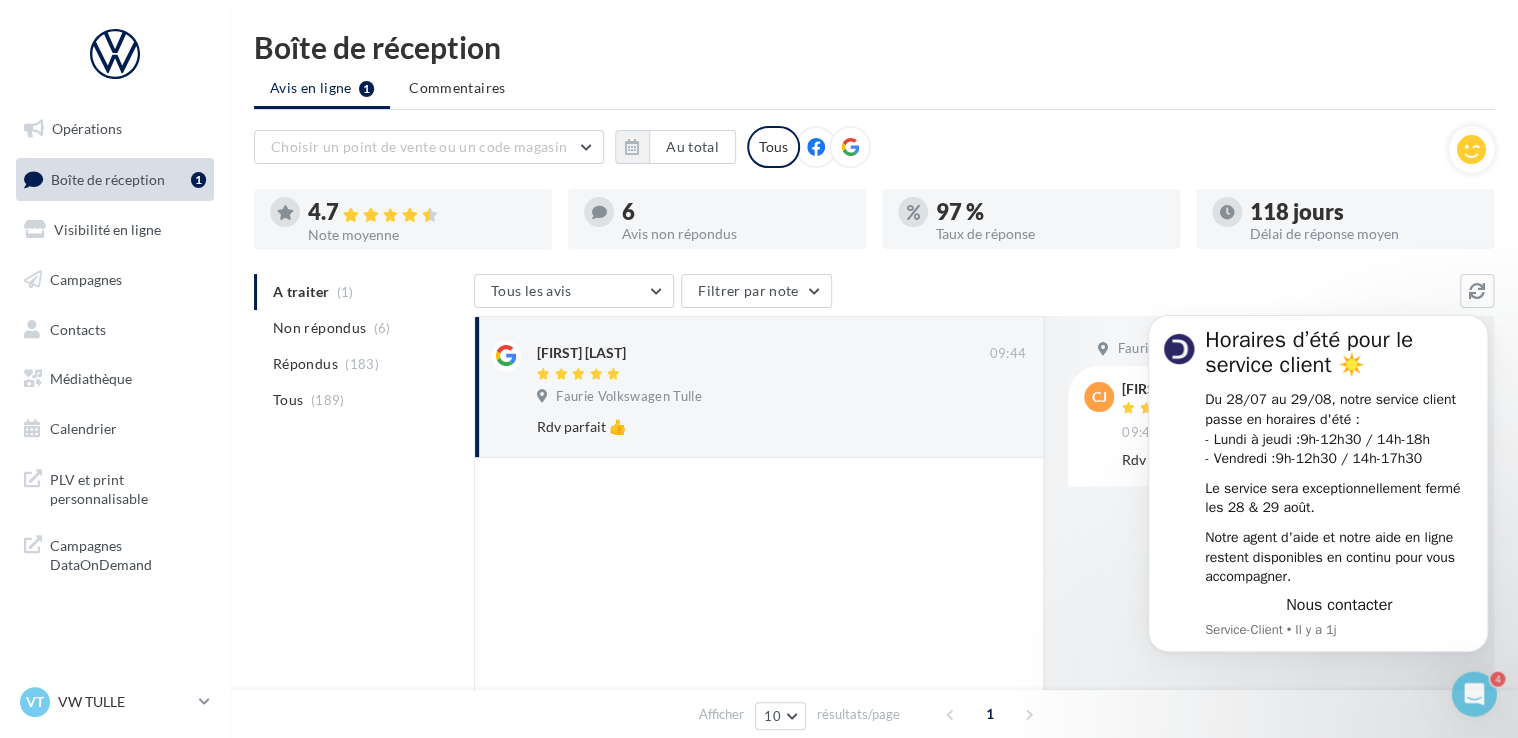scroll, scrollTop: 0, scrollLeft: 0, axis: both 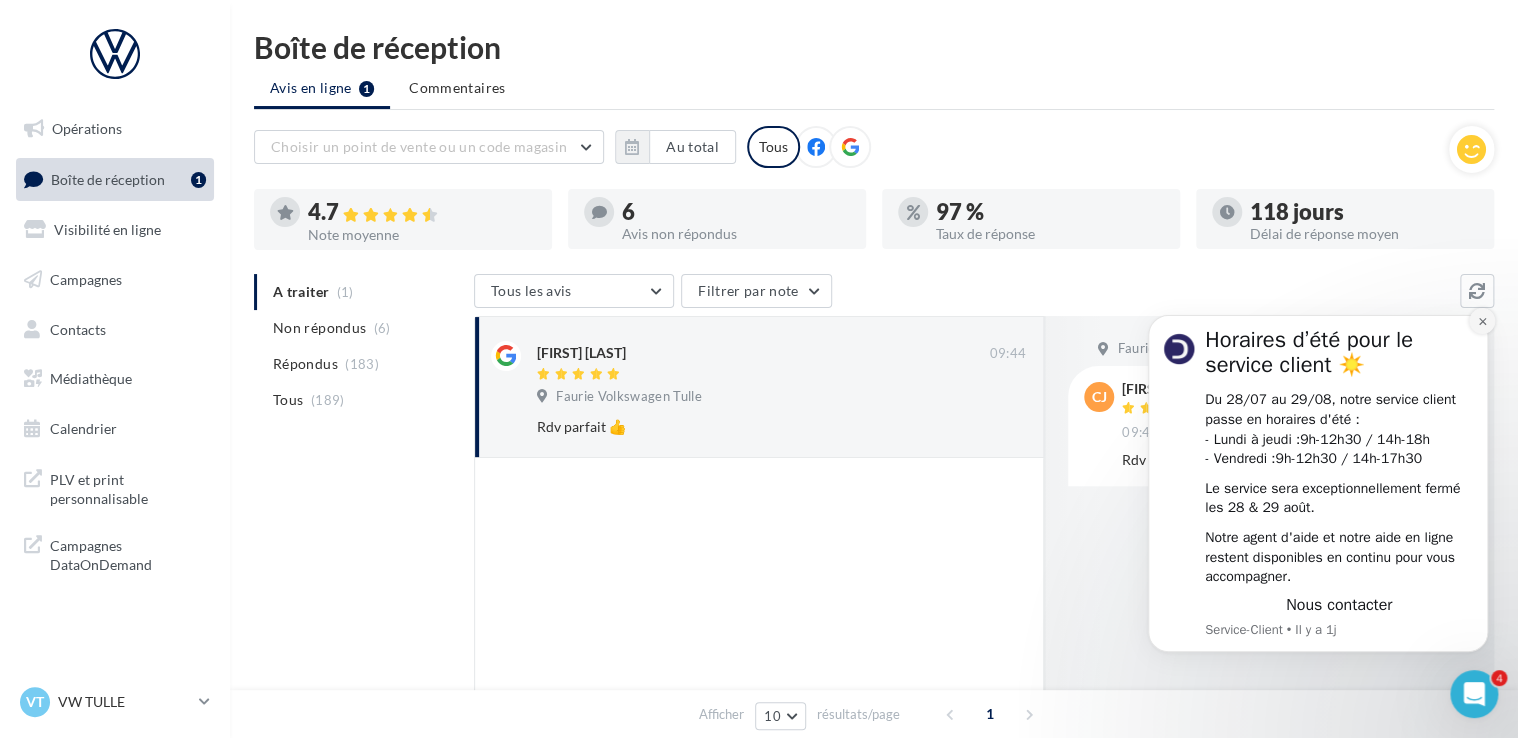 click 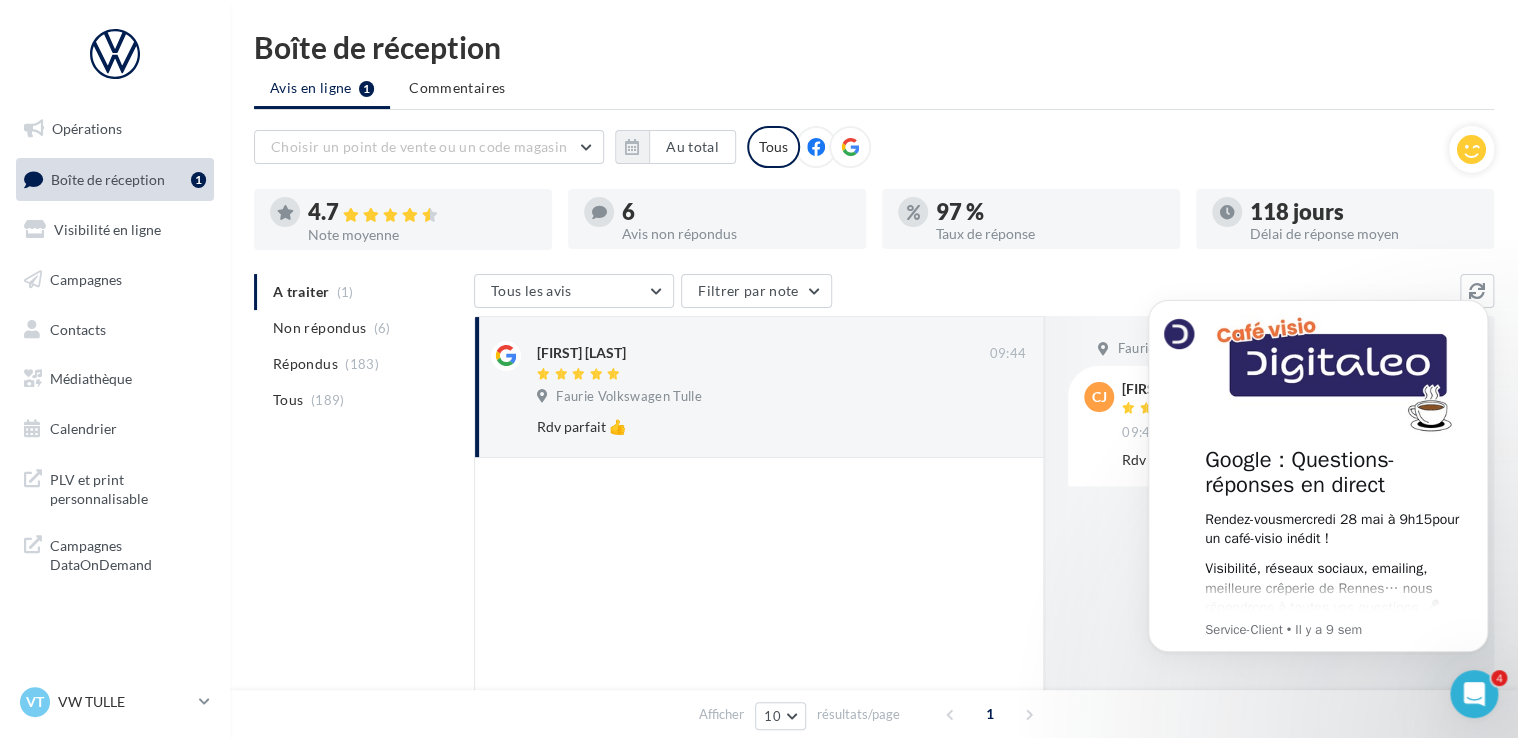 click at bounding box center [759, 701] 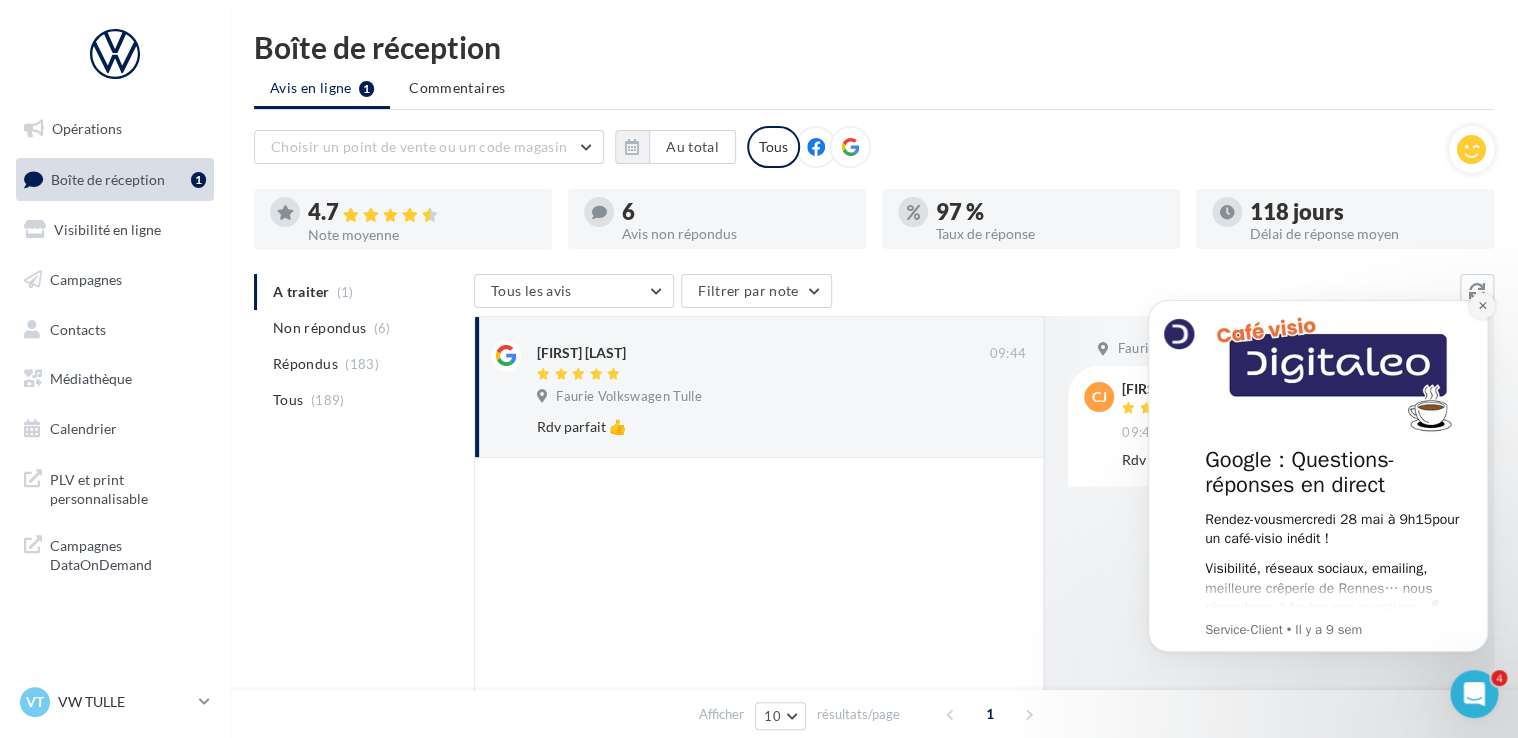 click 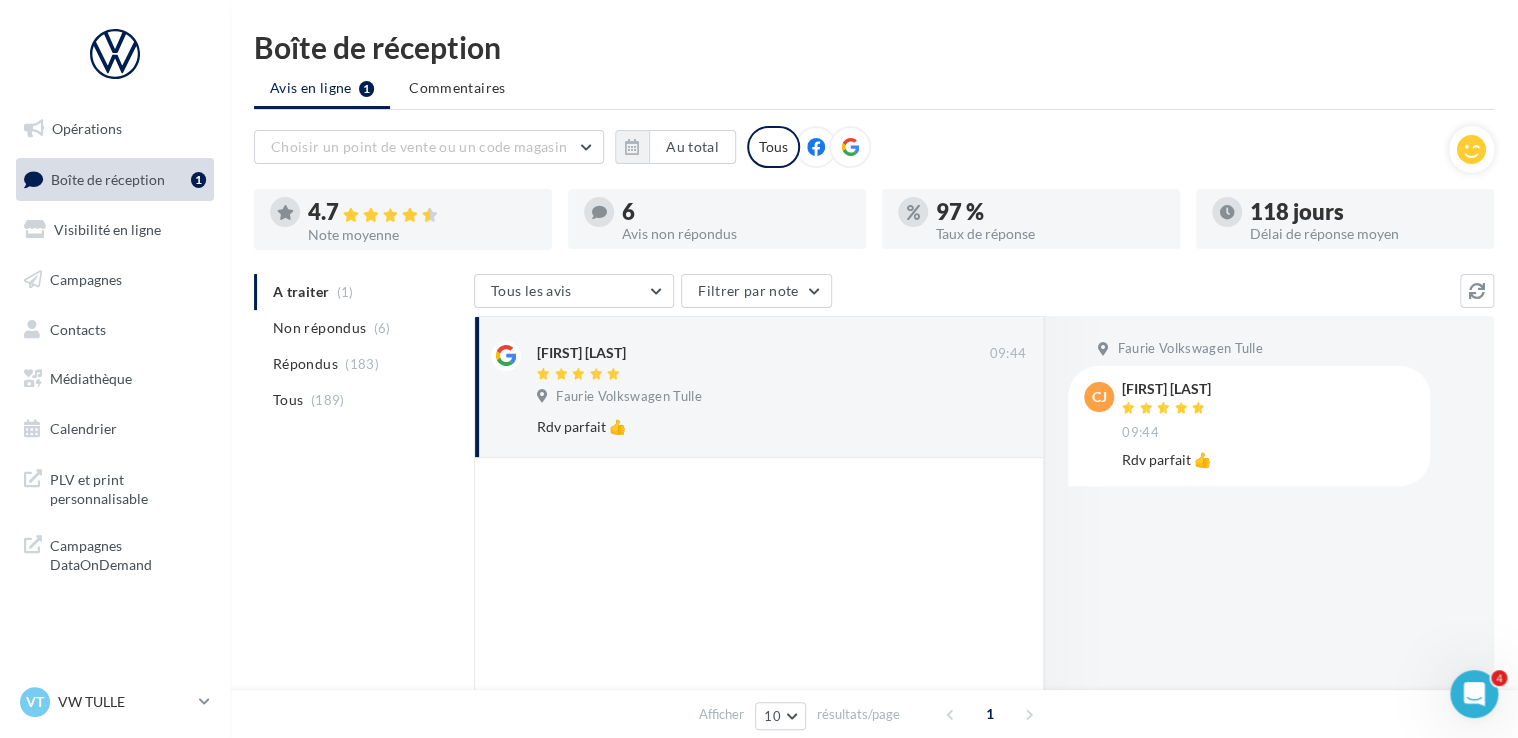 click on "Rdv parfait 👍" at bounding box center [1268, 460] 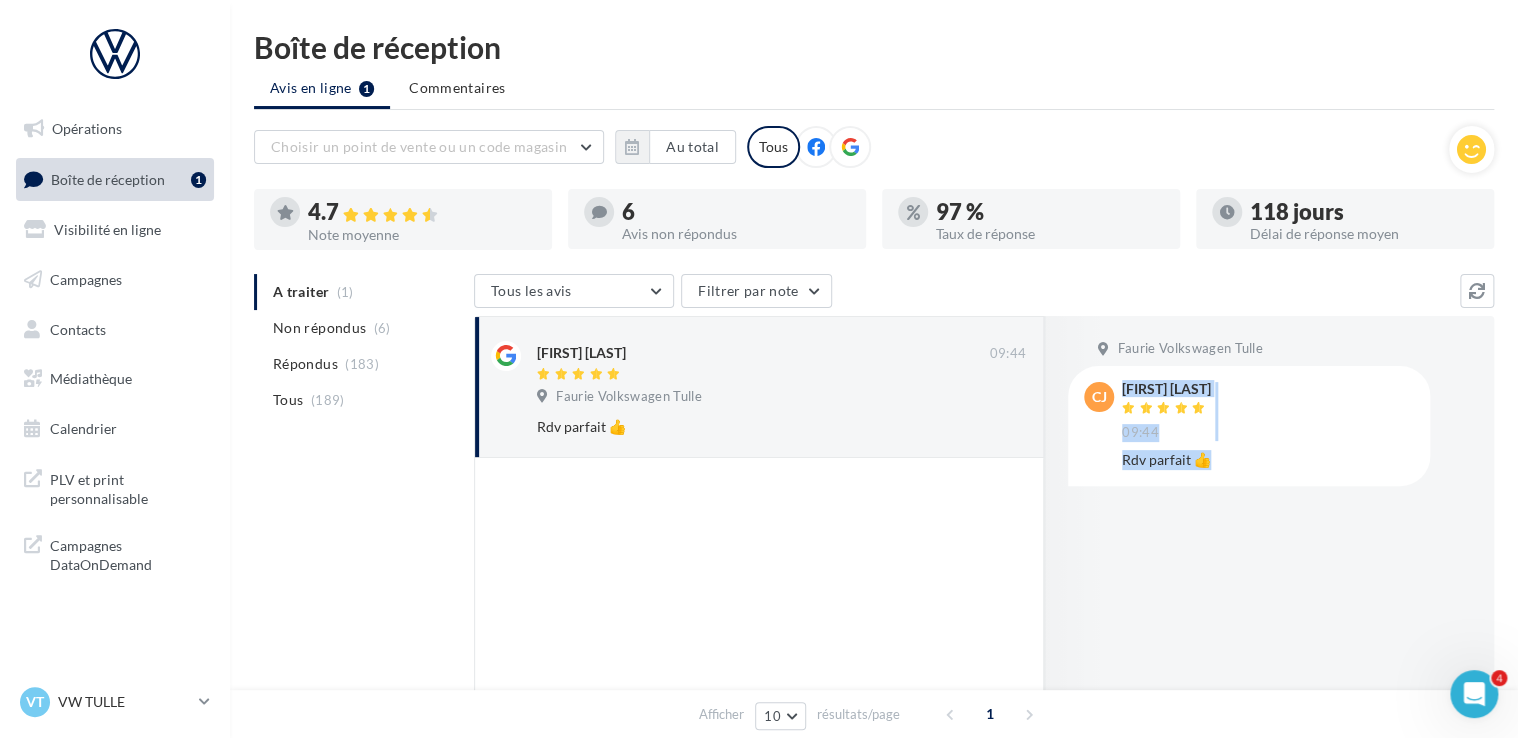 drag, startPoint x: 1217, startPoint y: 453, endPoint x: 1105, endPoint y: 462, distance: 112.36102 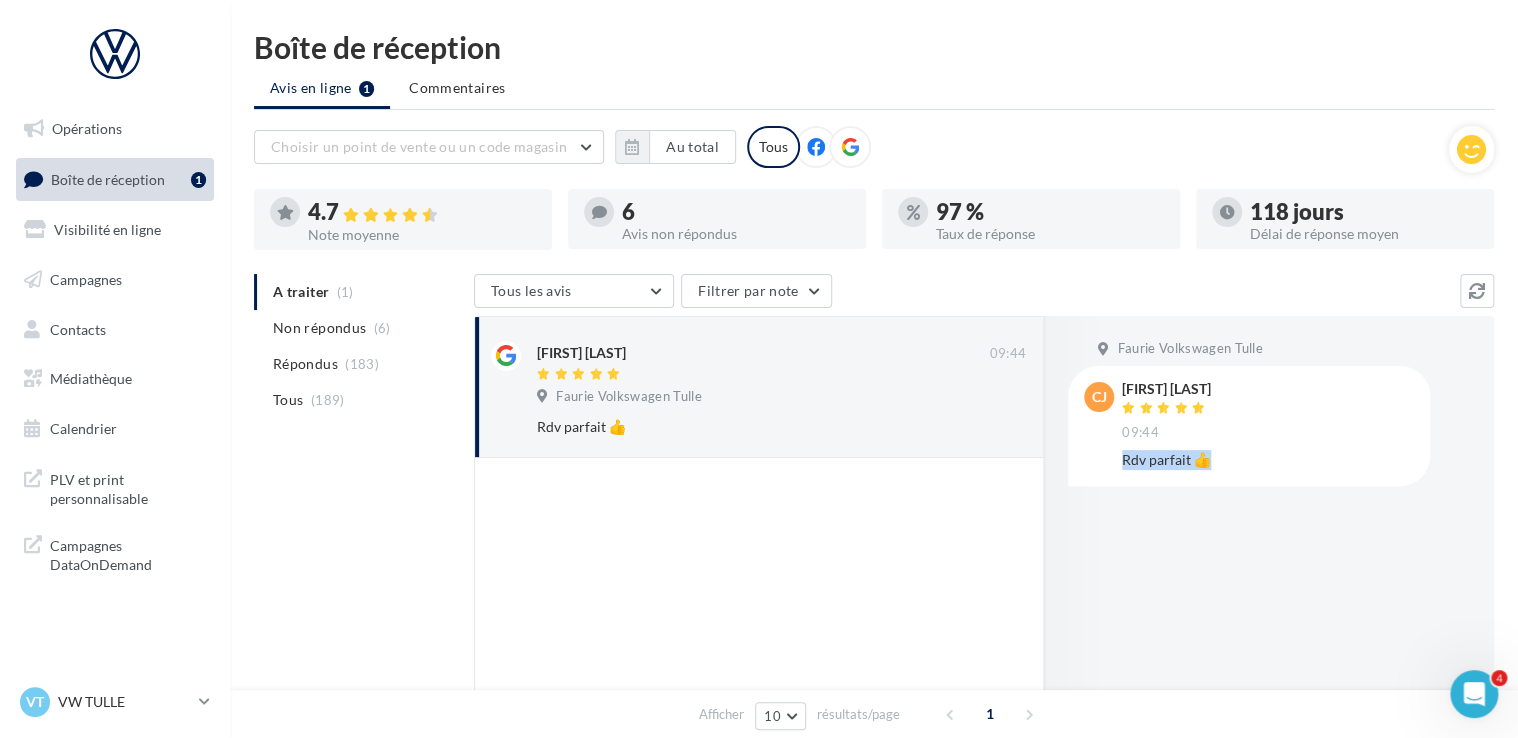 drag, startPoint x: 1225, startPoint y: 458, endPoint x: 1120, endPoint y: 462, distance: 105.076164 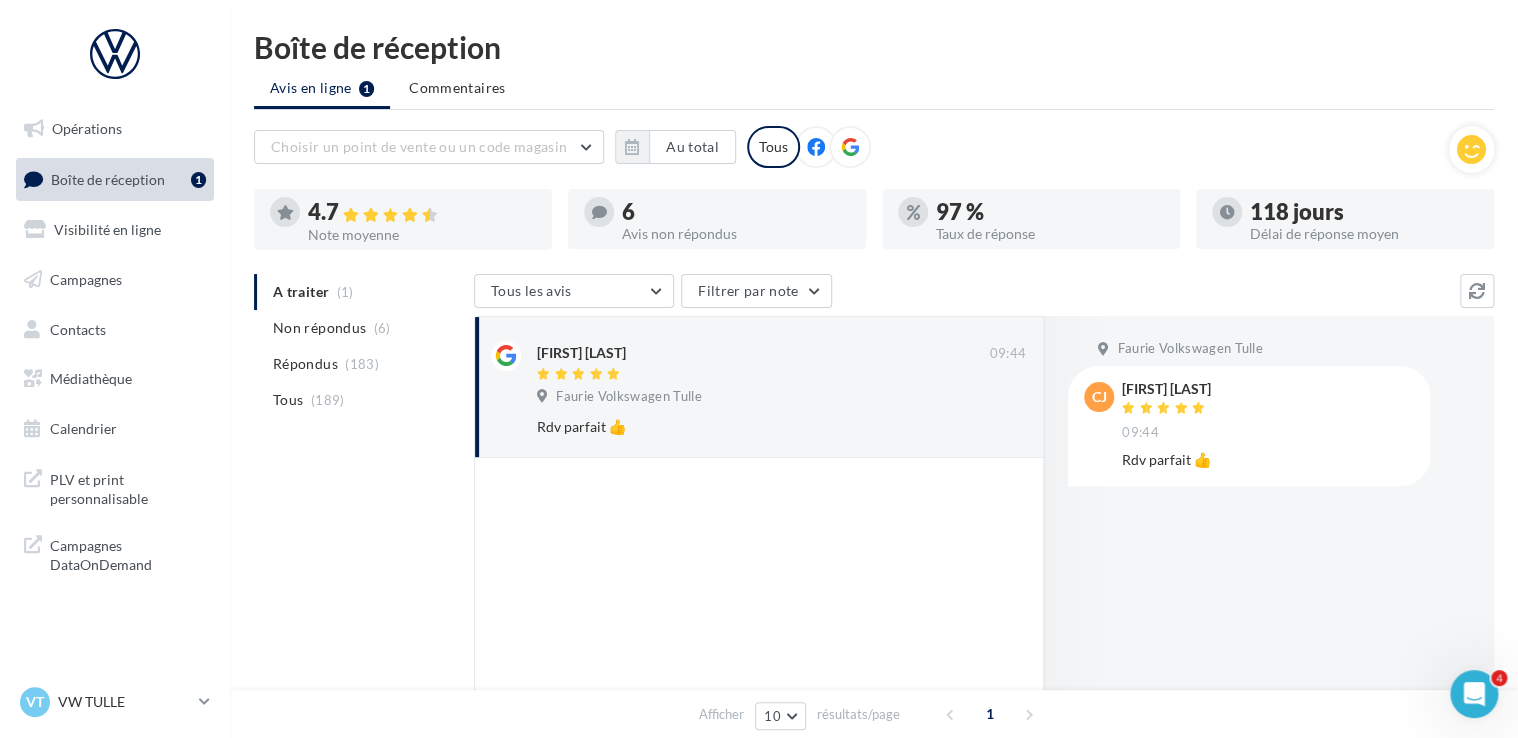 click on "Faurie Volkswagen Tulle         CJ
[FIRST] [LAST]
09:44
Rdv parfait 👍" at bounding box center (1269, 525) 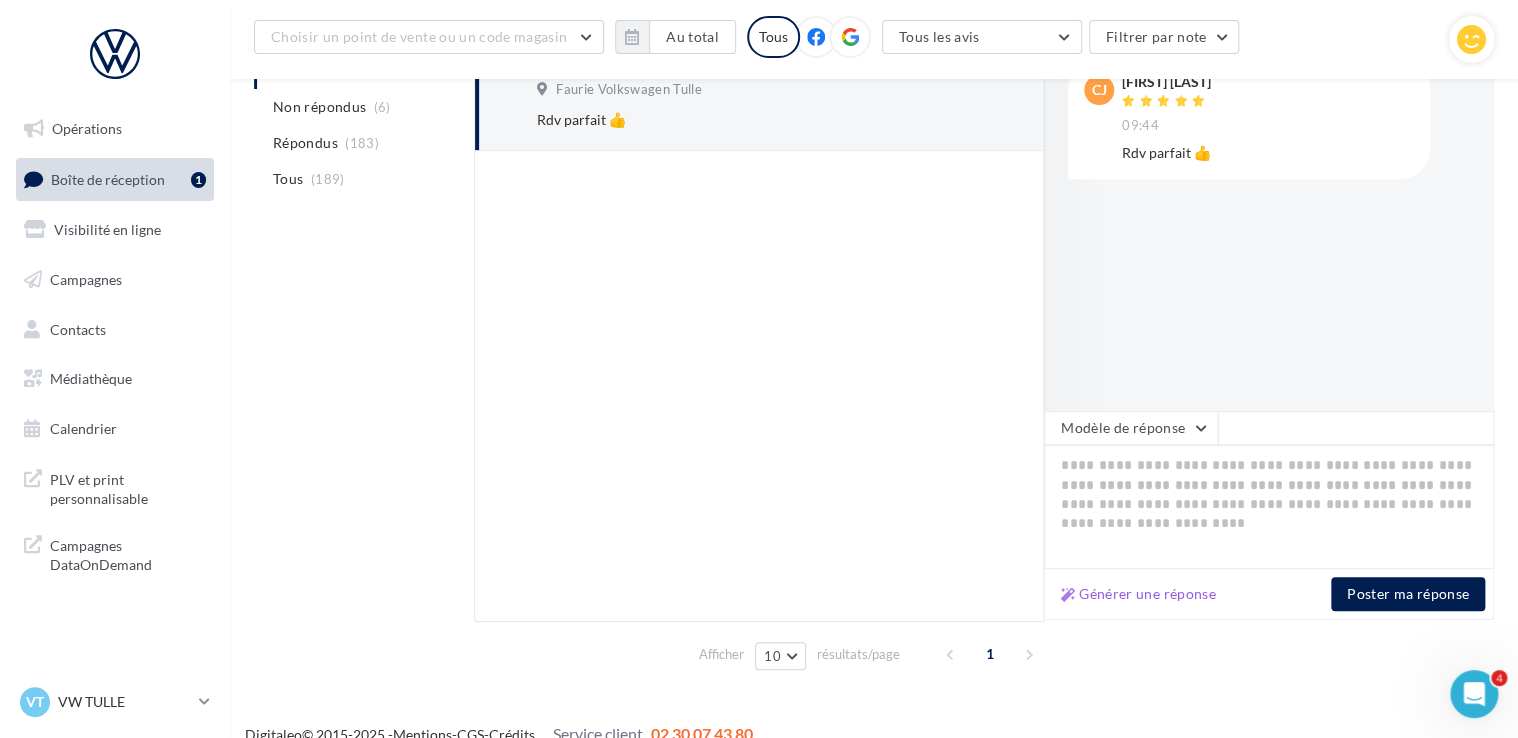 scroll, scrollTop: 348, scrollLeft: 0, axis: vertical 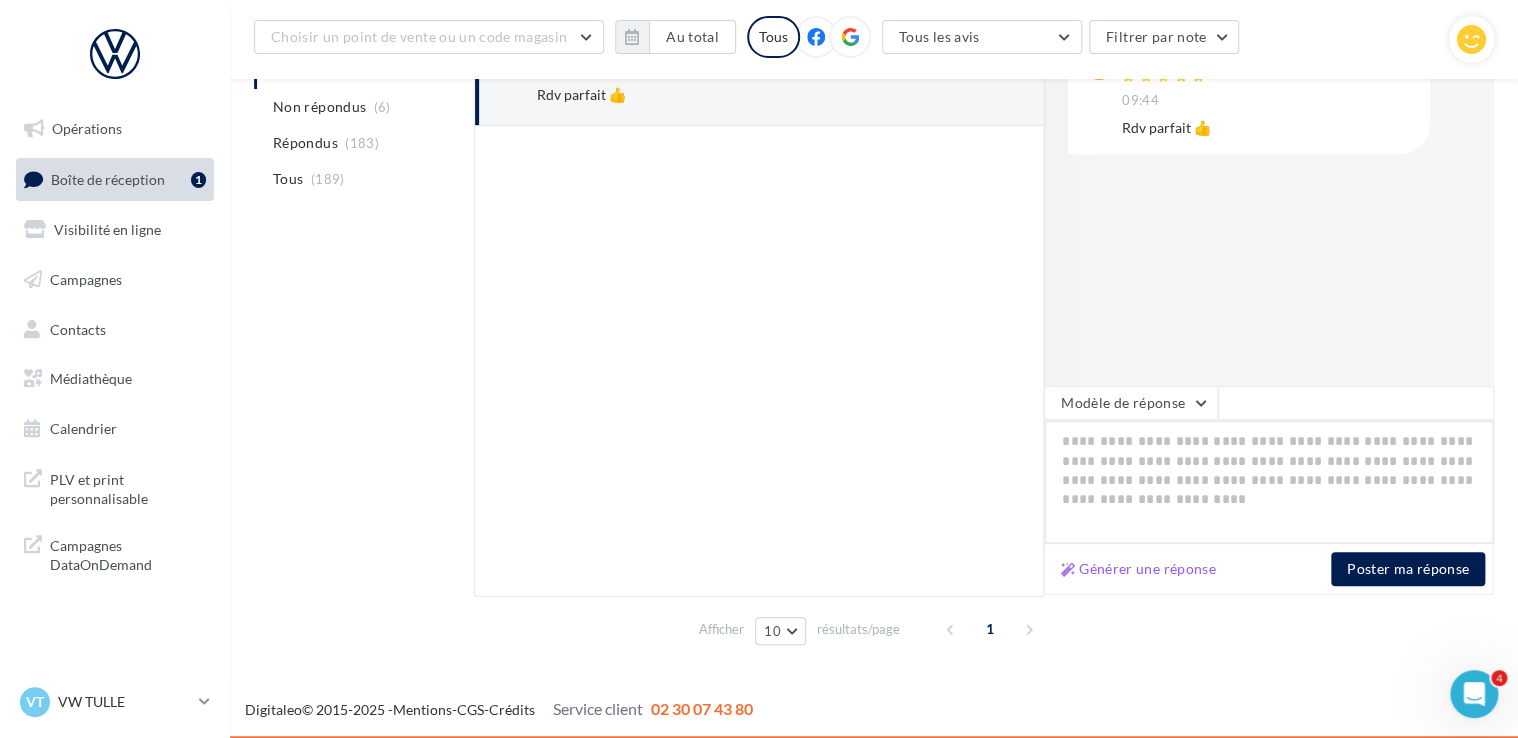 click at bounding box center [1269, 482] 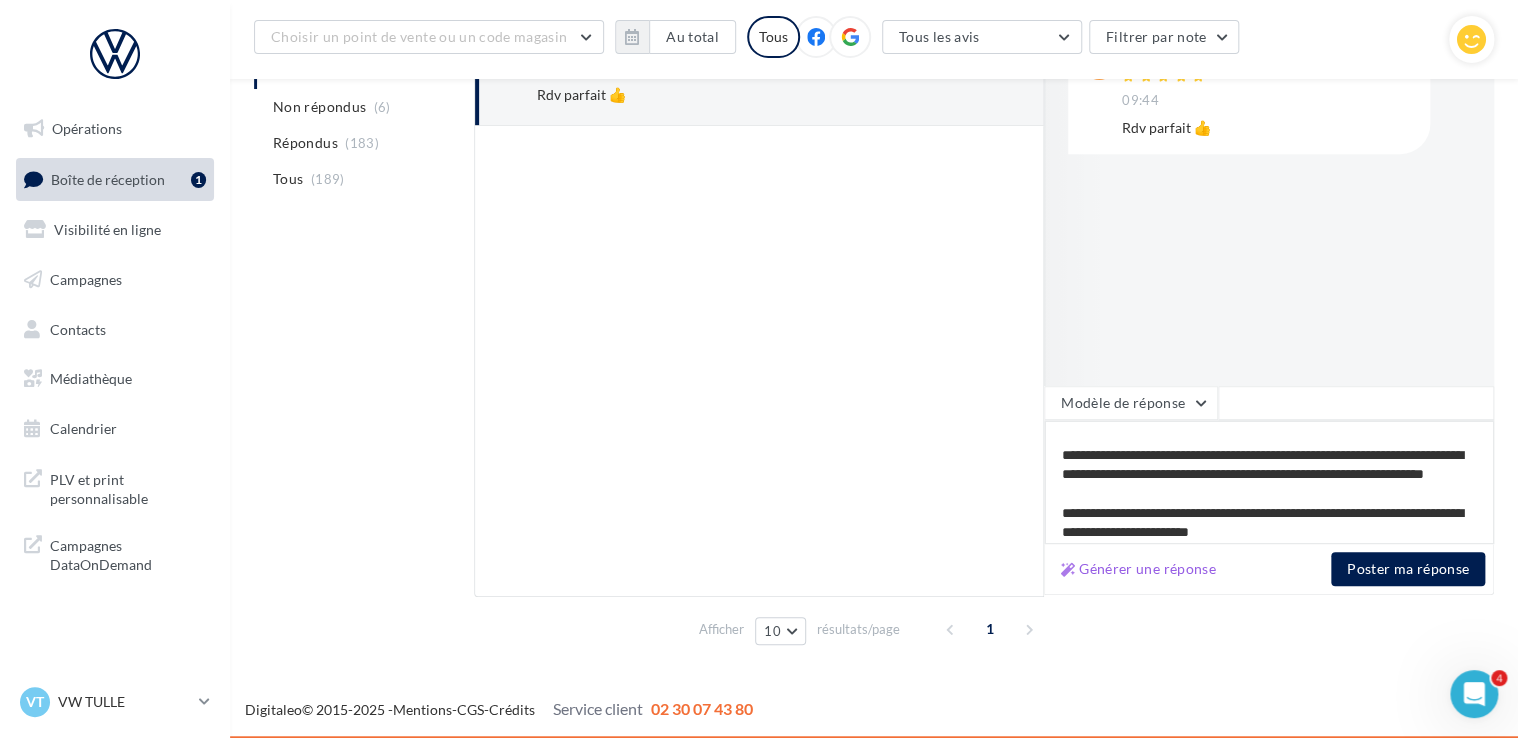 scroll, scrollTop: 0, scrollLeft: 0, axis: both 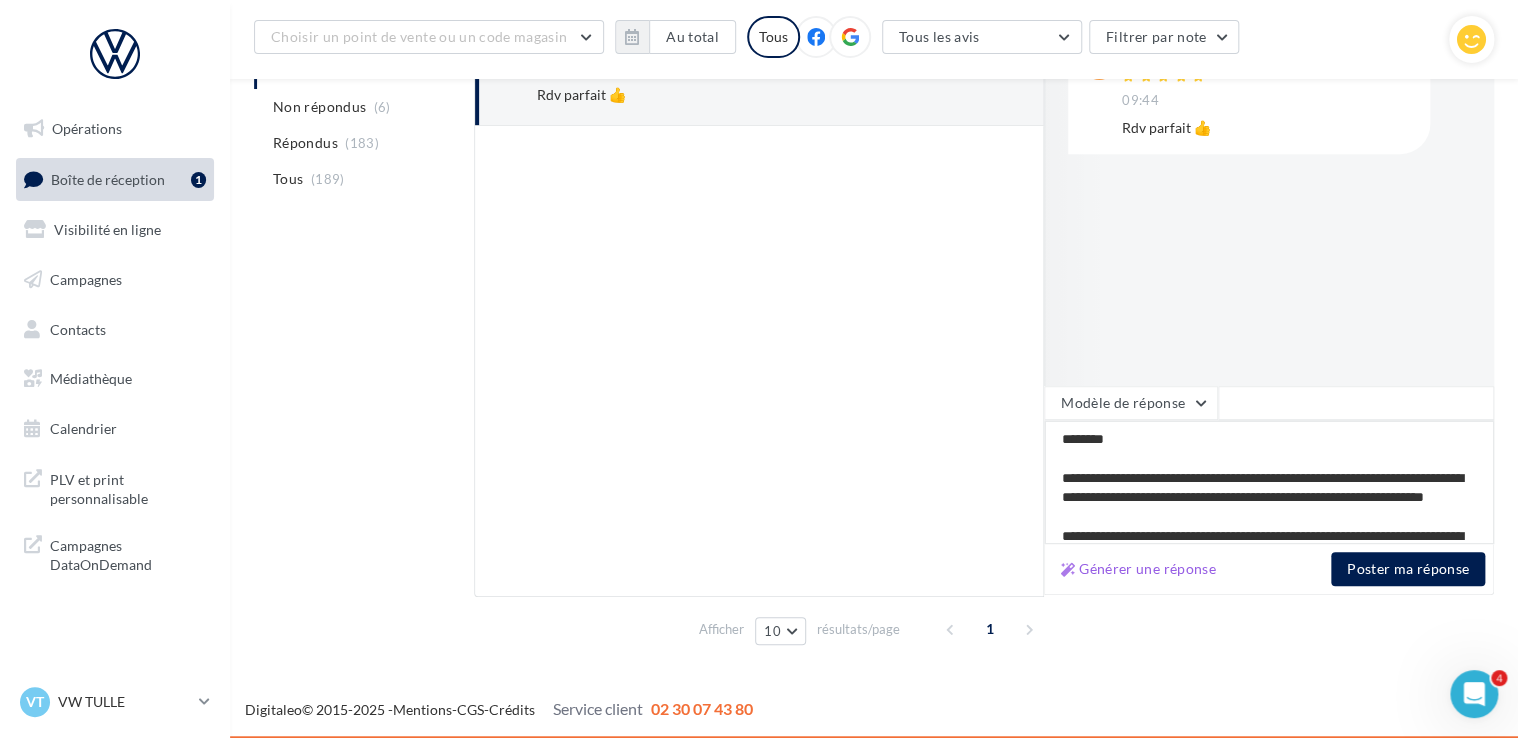click on "**********" at bounding box center (1269, 482) 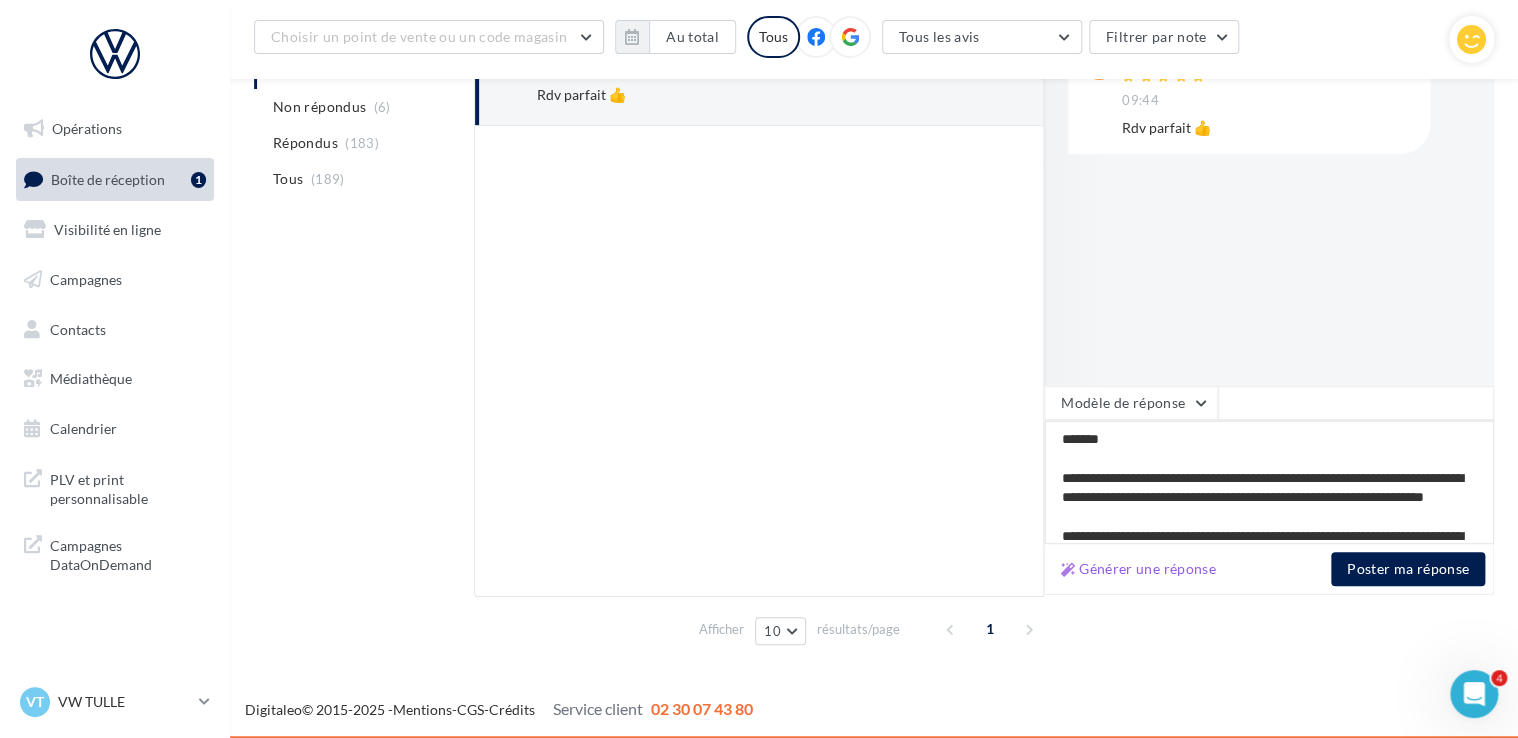 type on "**********" 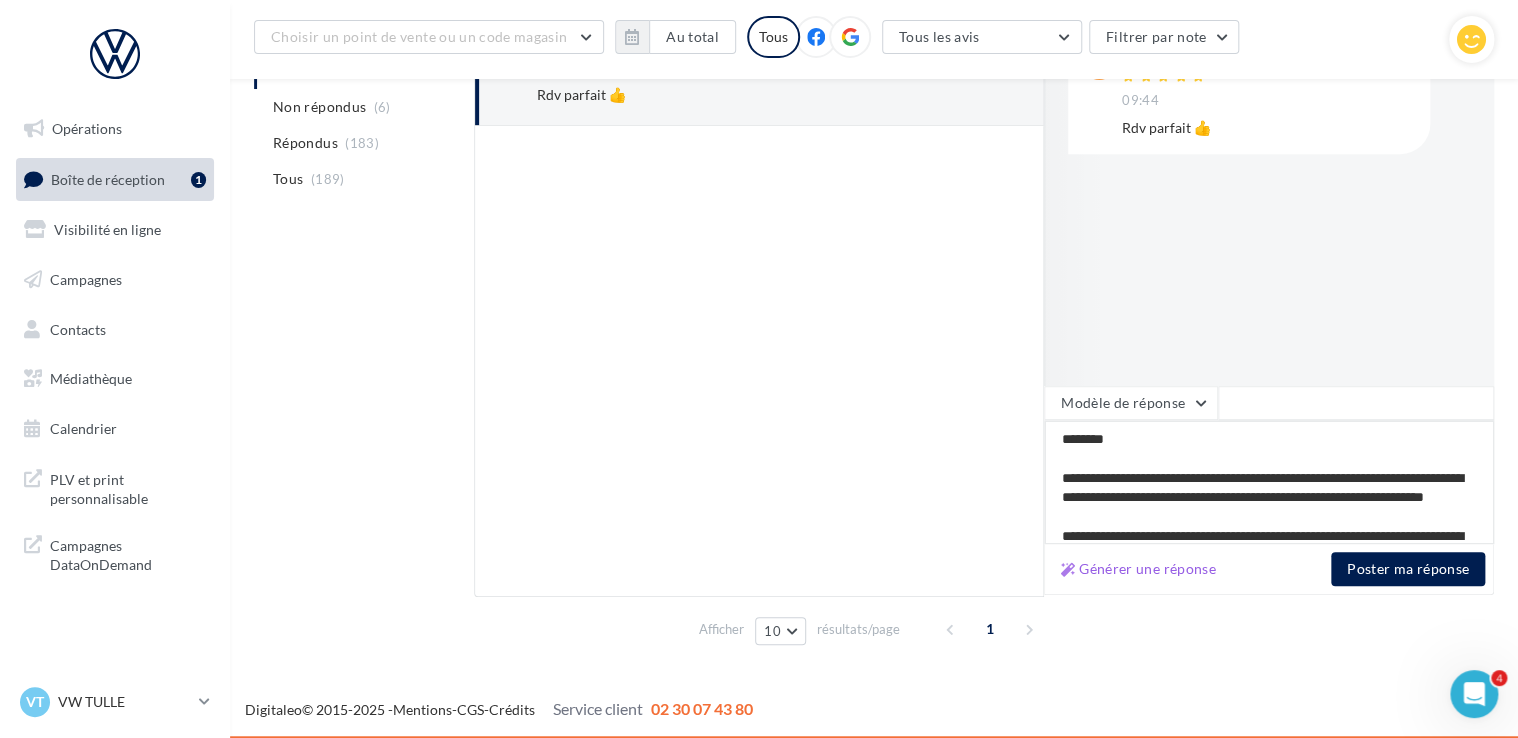 type on "**********" 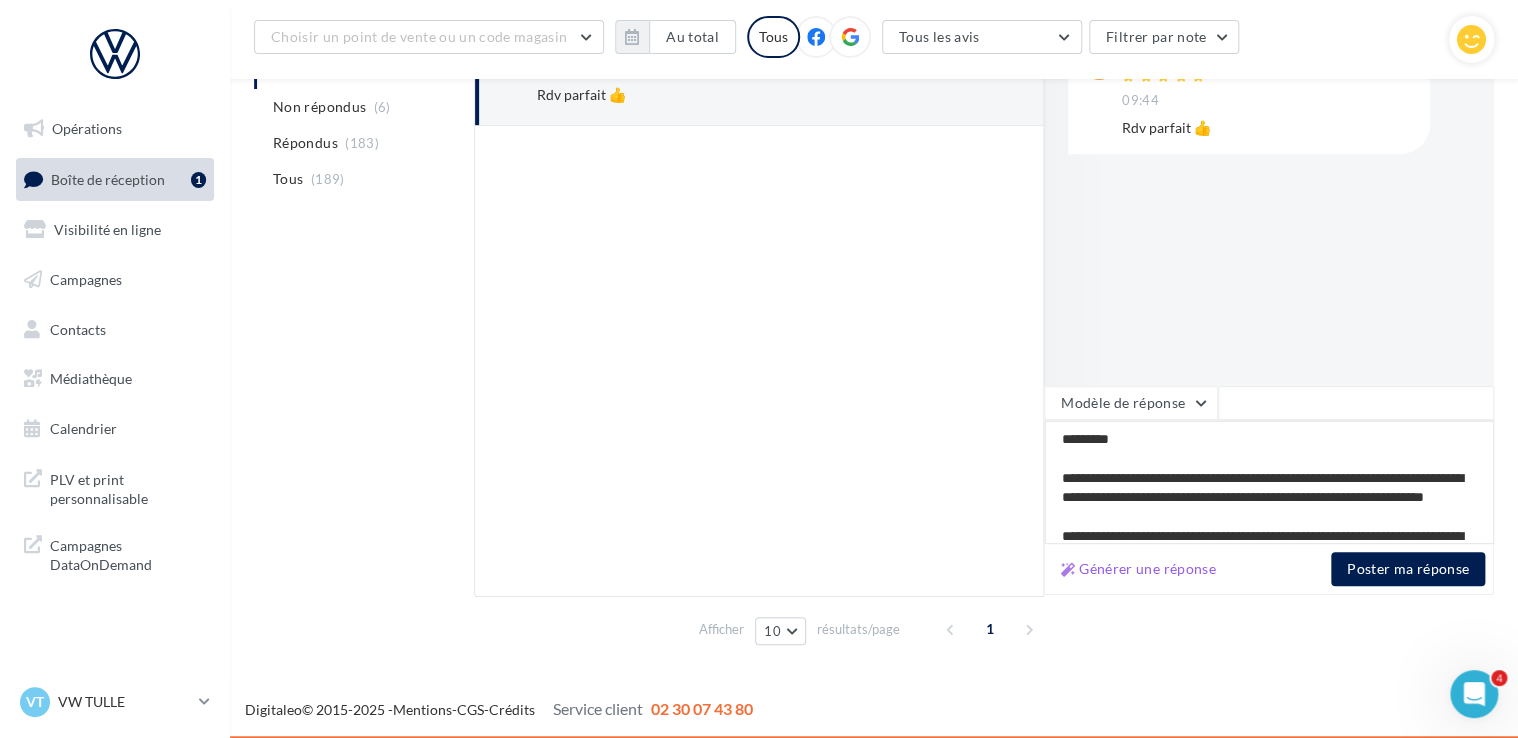 type on "**********" 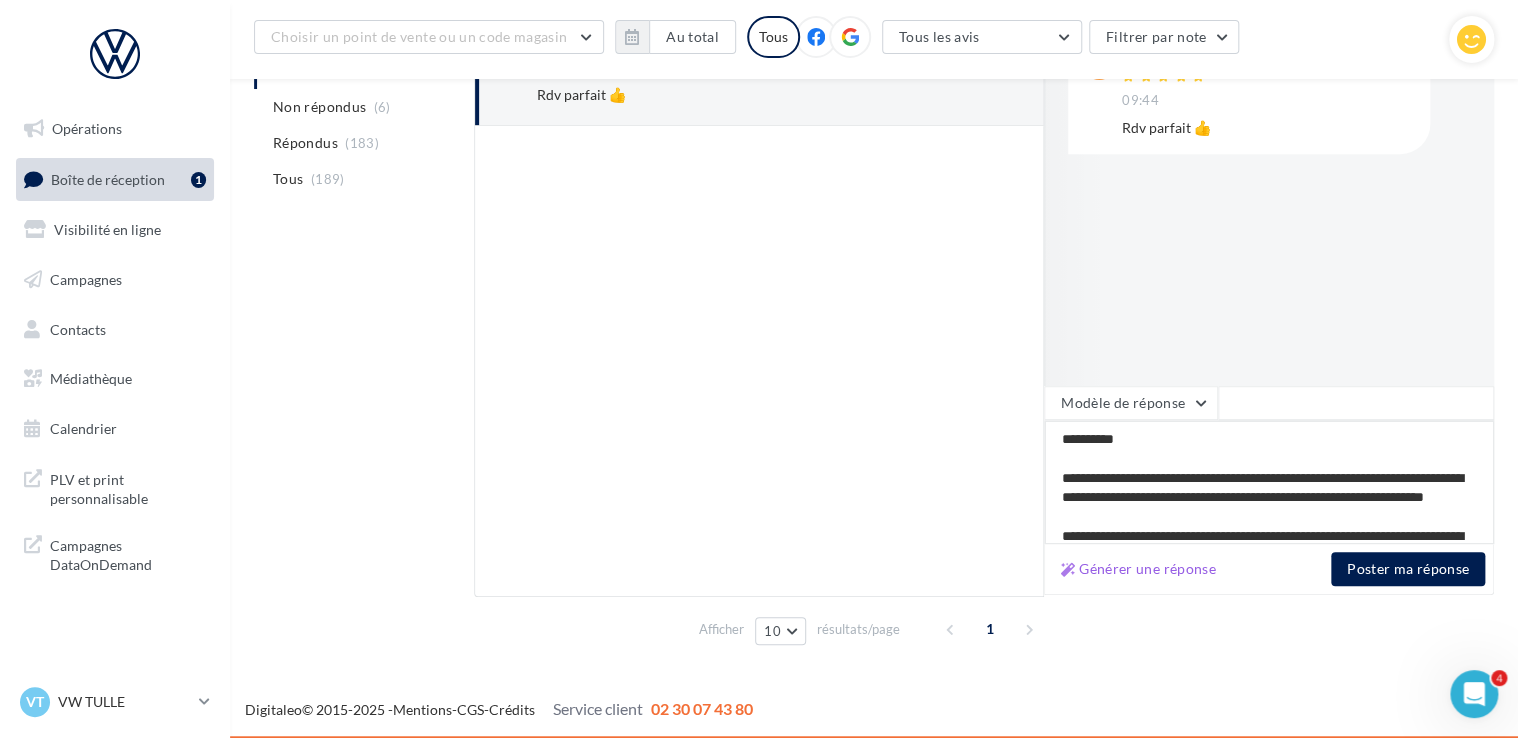 type on "**********" 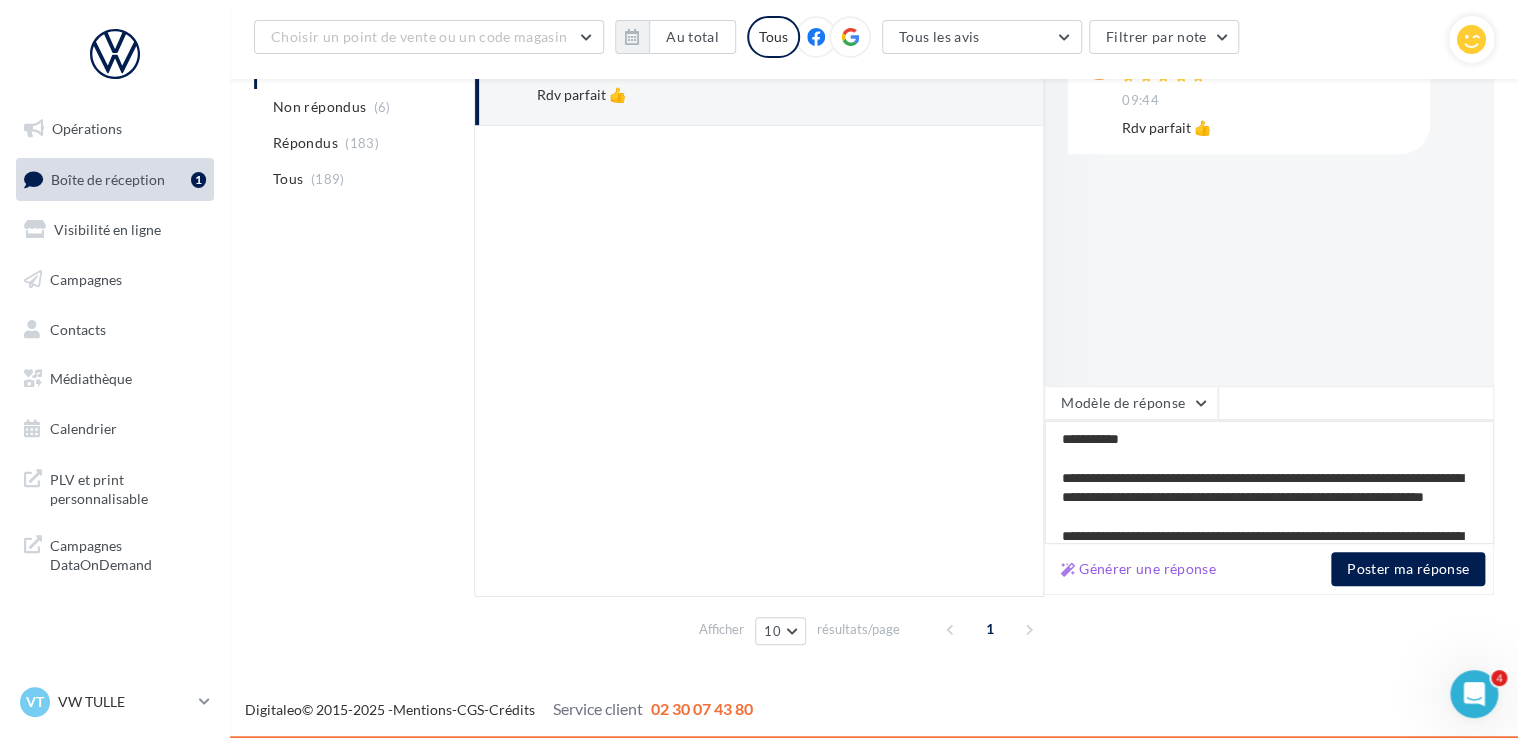 type on "**********" 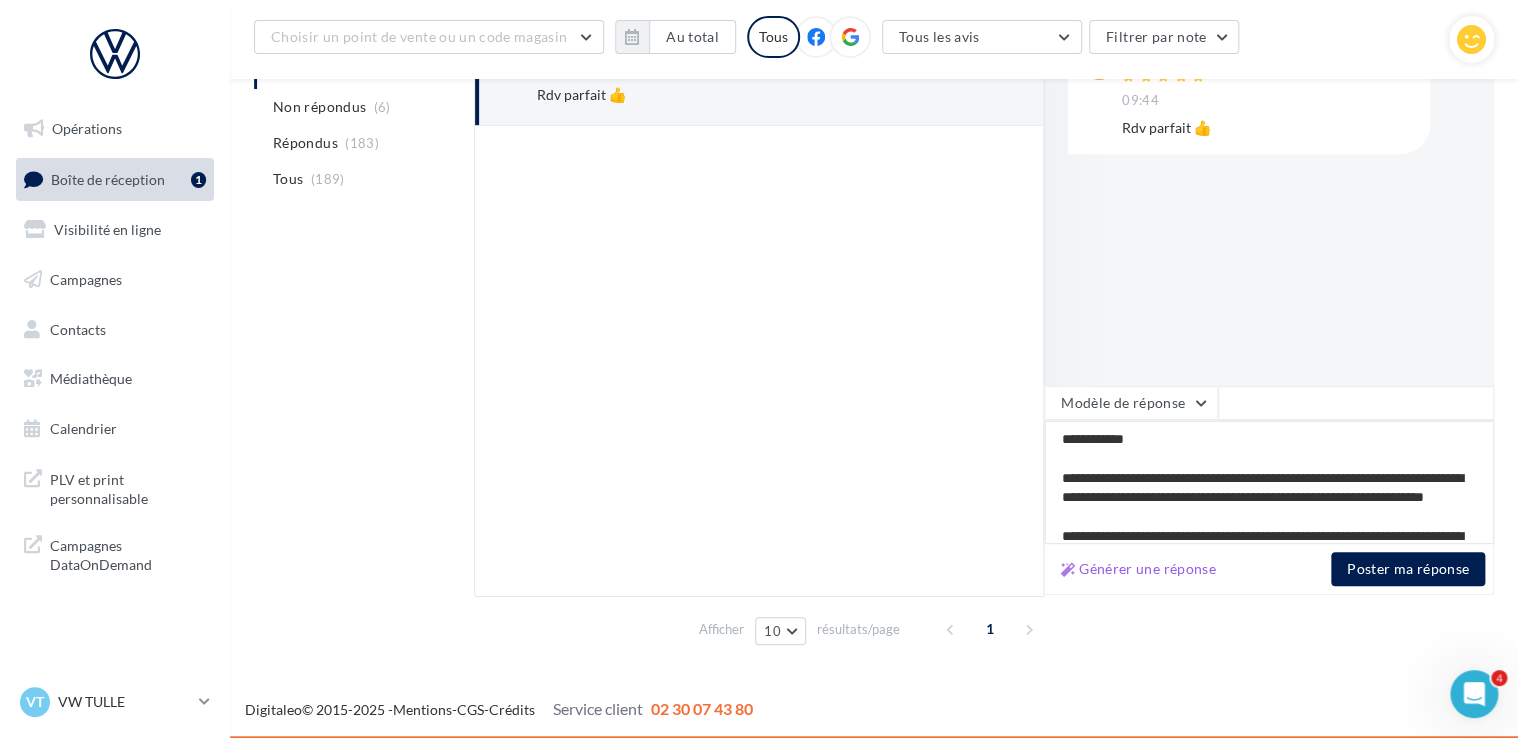 type on "**********" 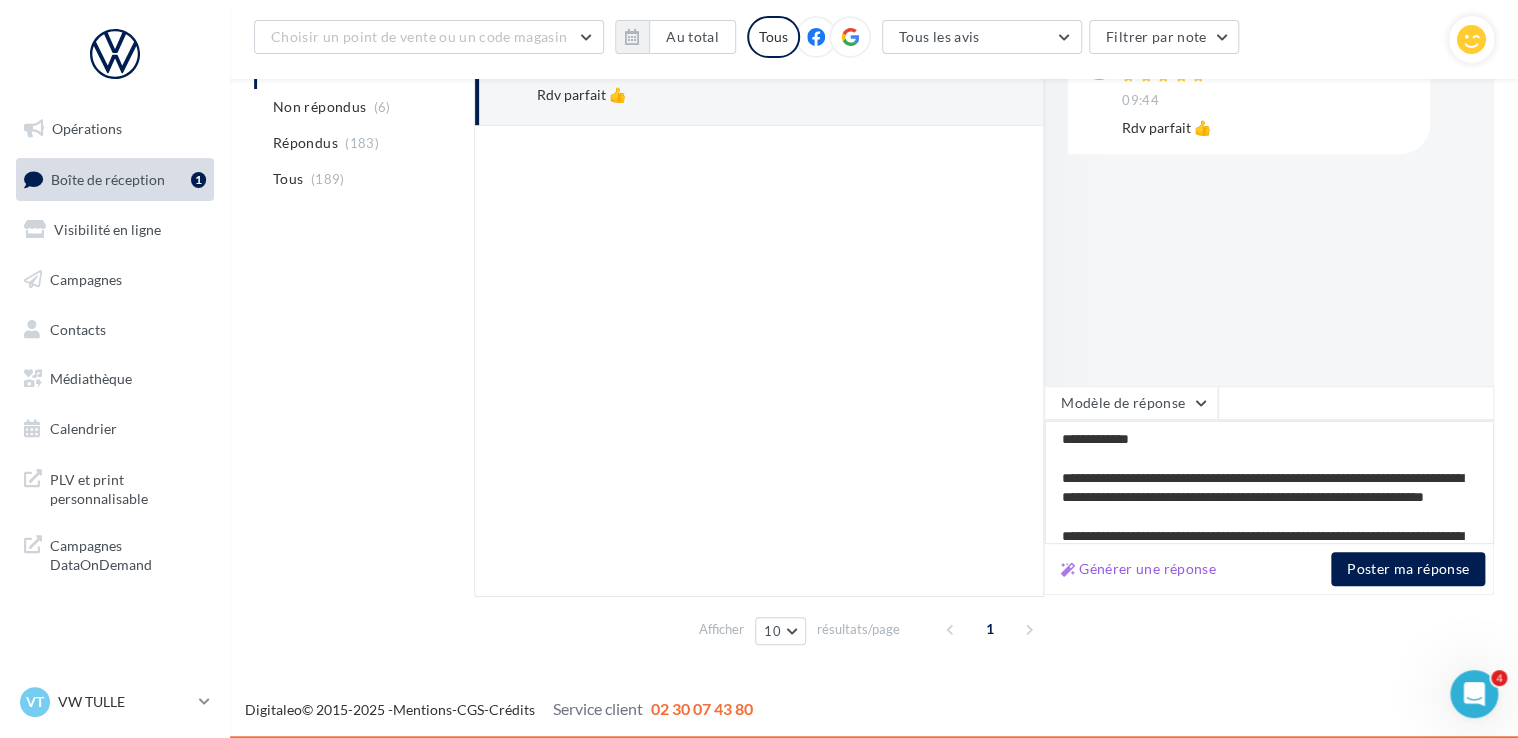 type on "**********" 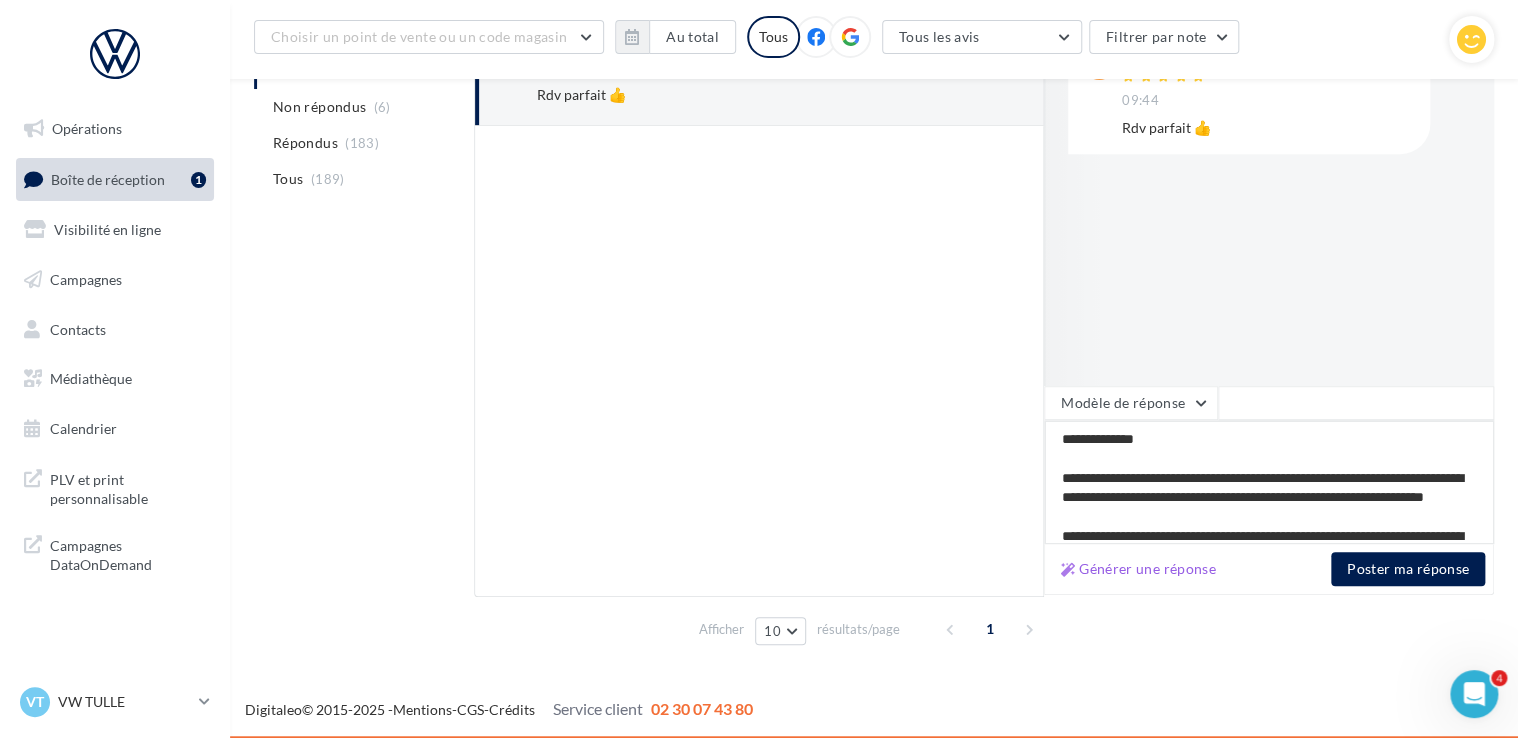 type on "**********" 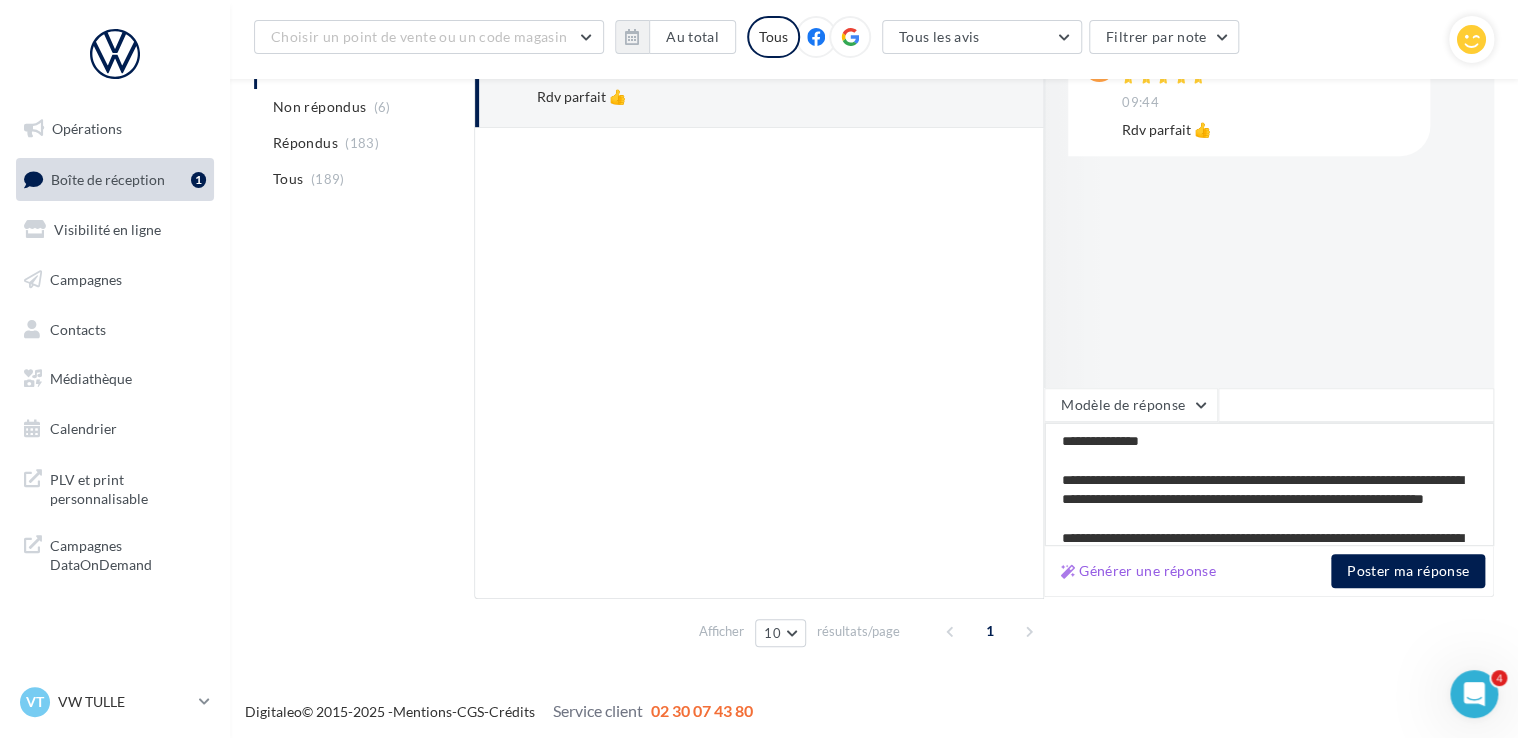 scroll, scrollTop: 348, scrollLeft: 0, axis: vertical 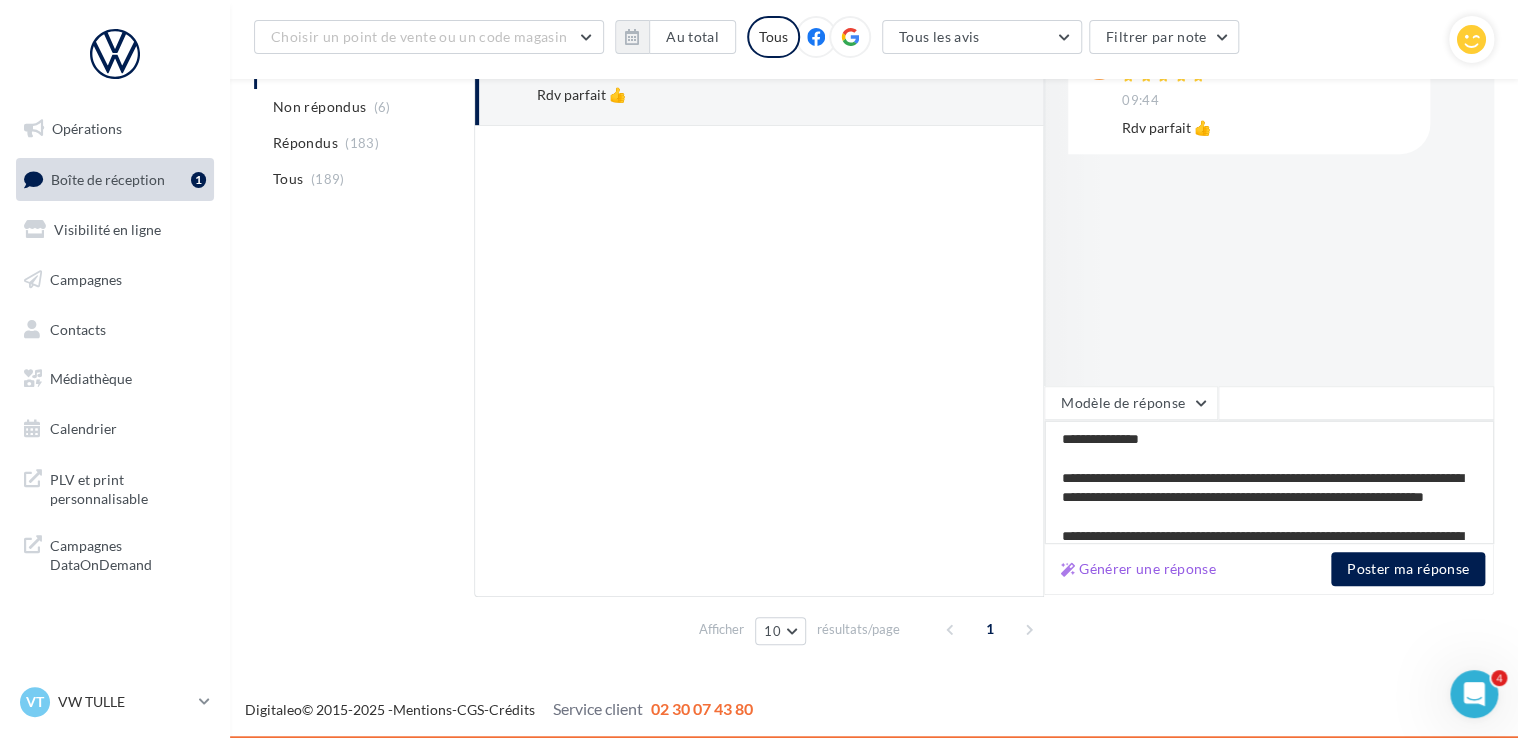 type on "**********" 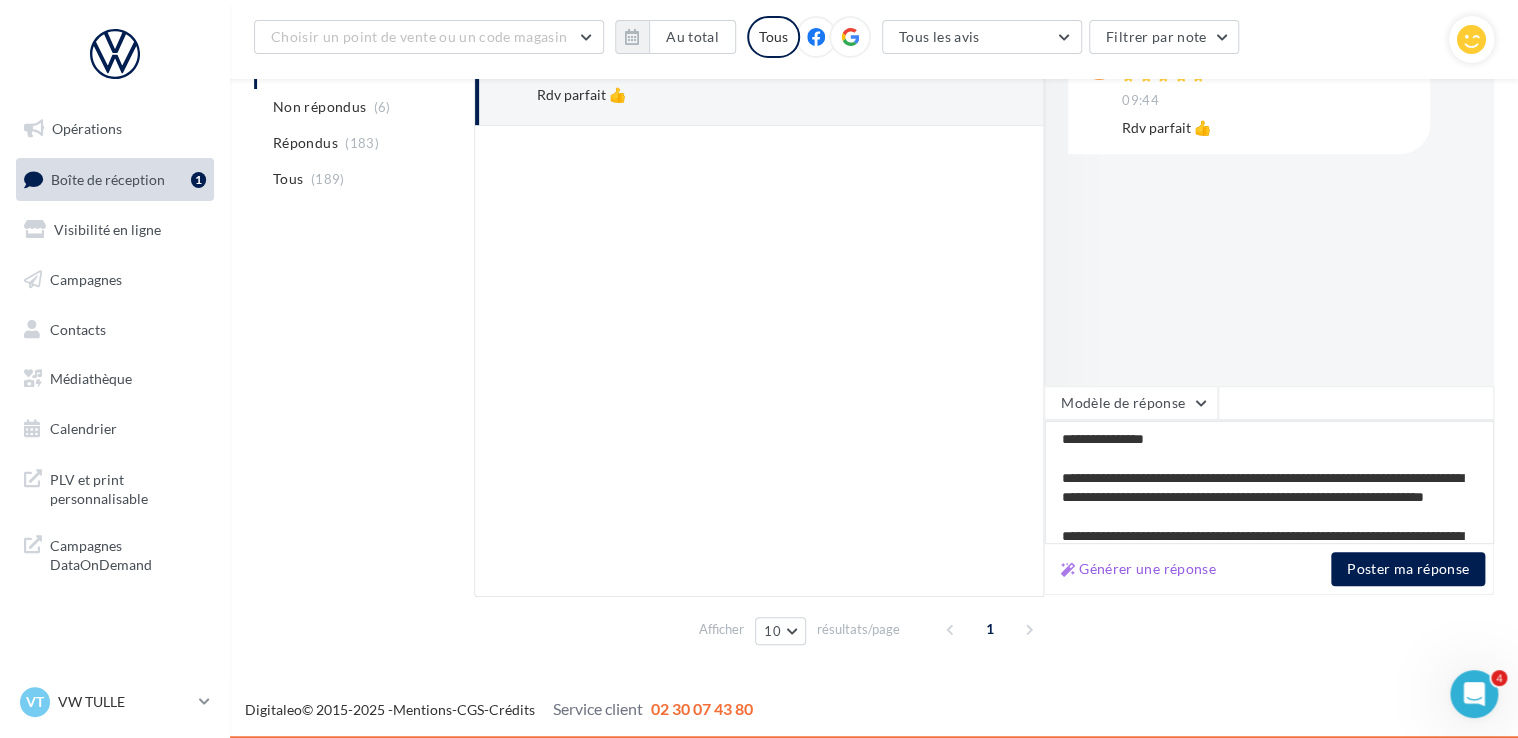 type on "**********" 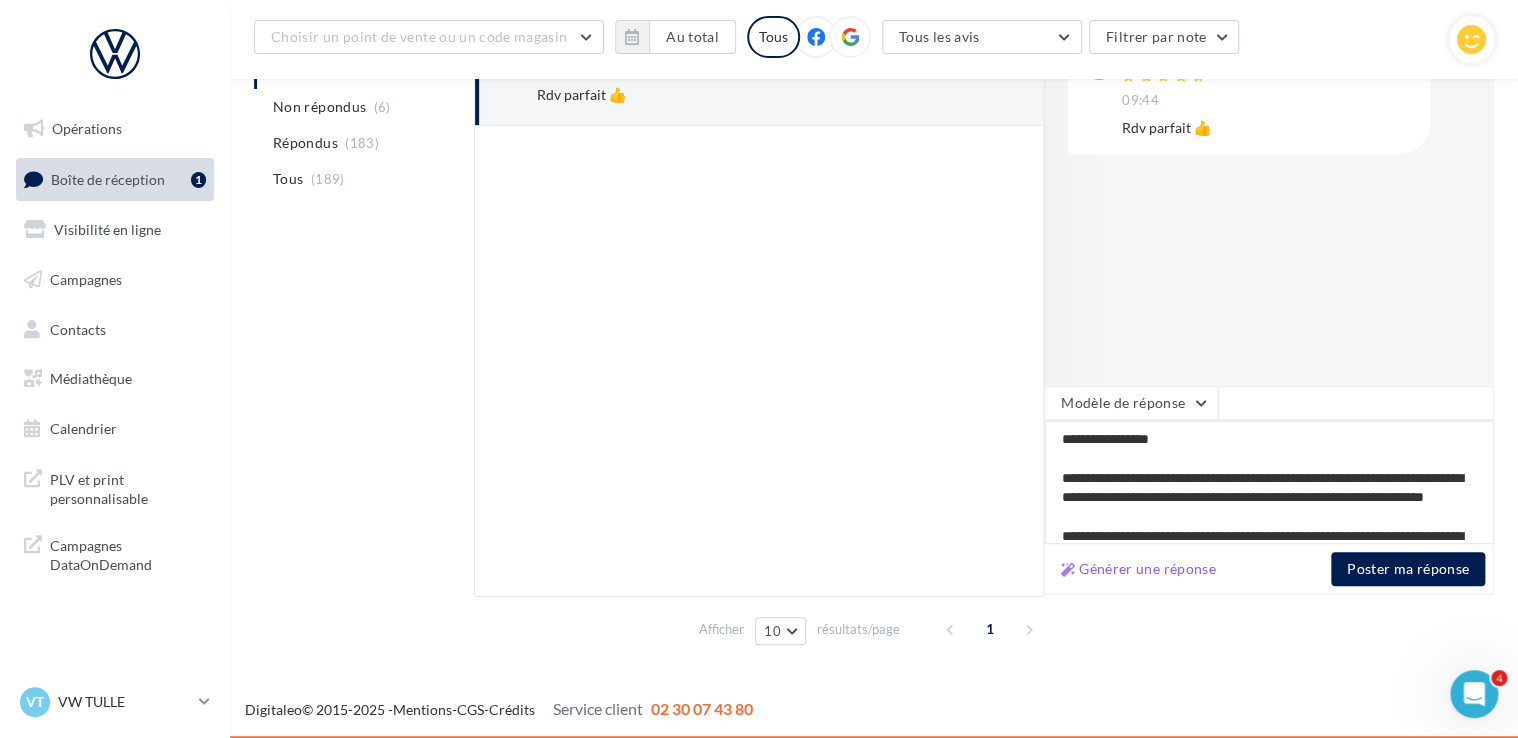 type on "**********" 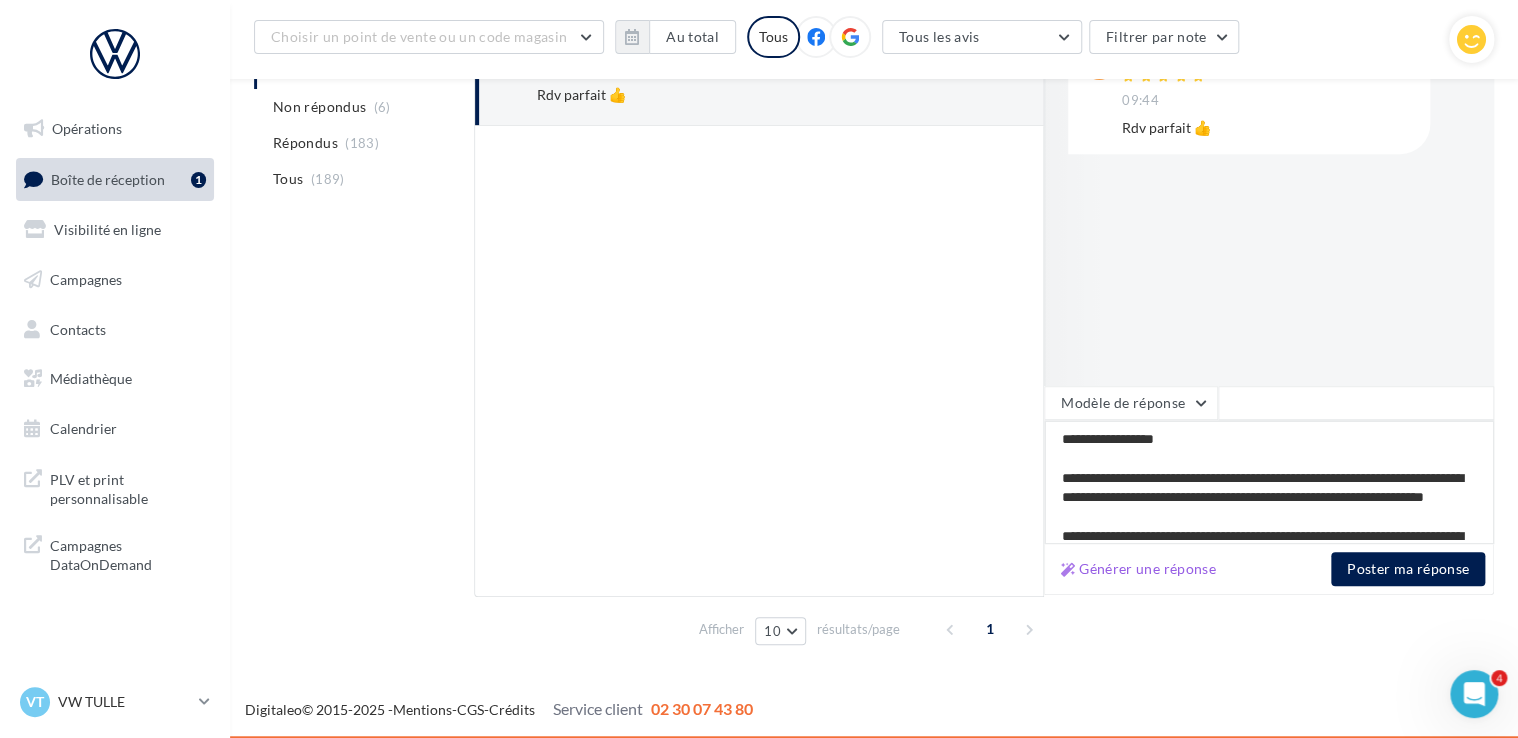 type on "**********" 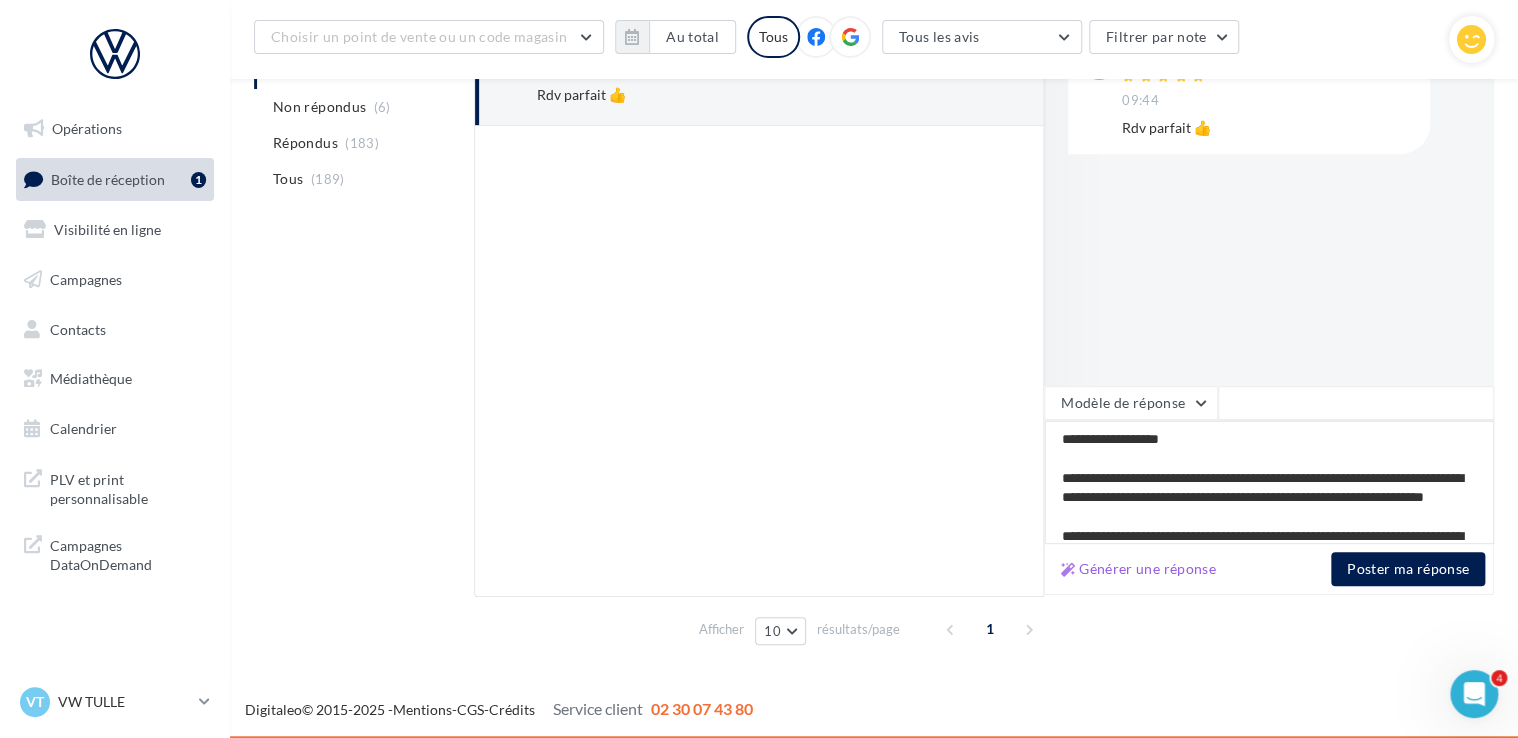 type on "**********" 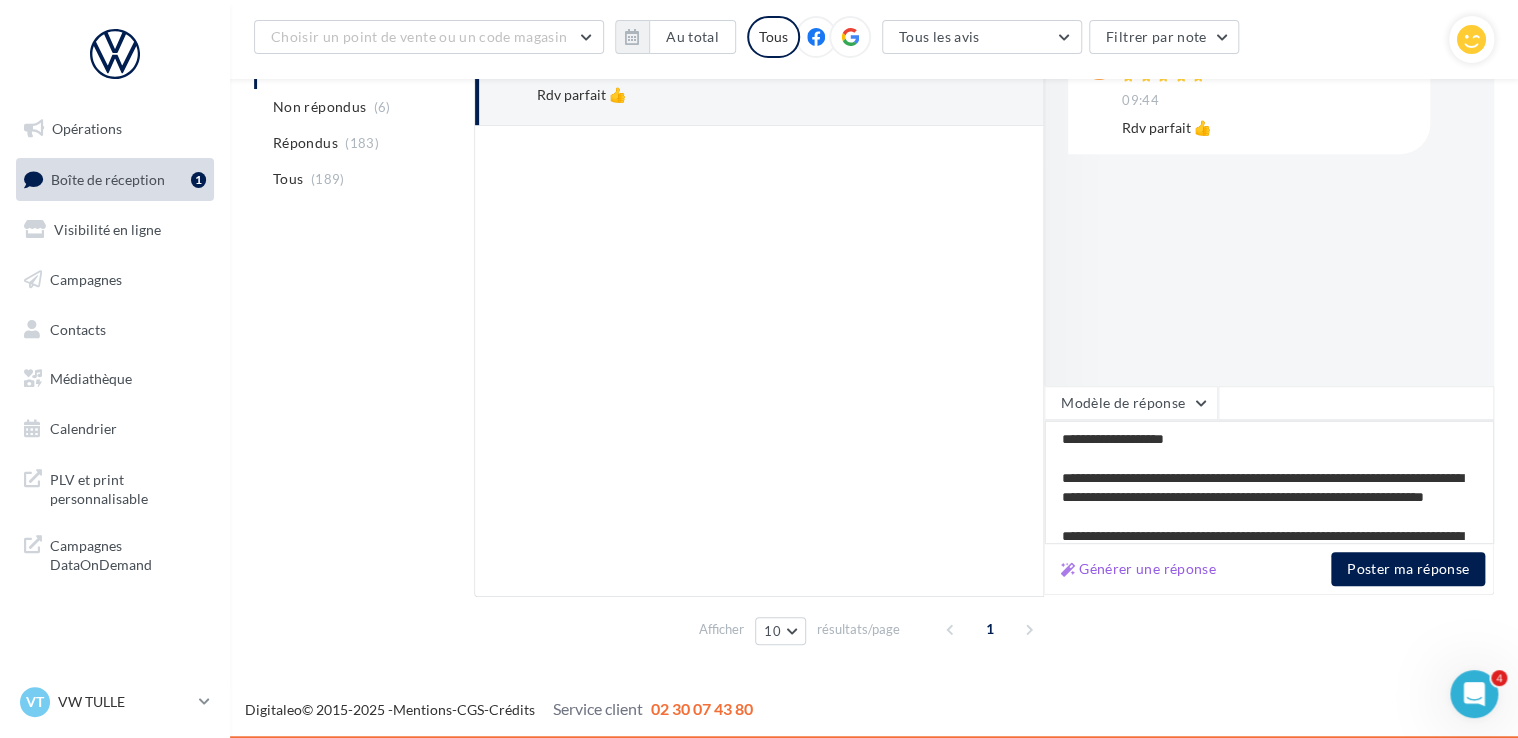 type on "**********" 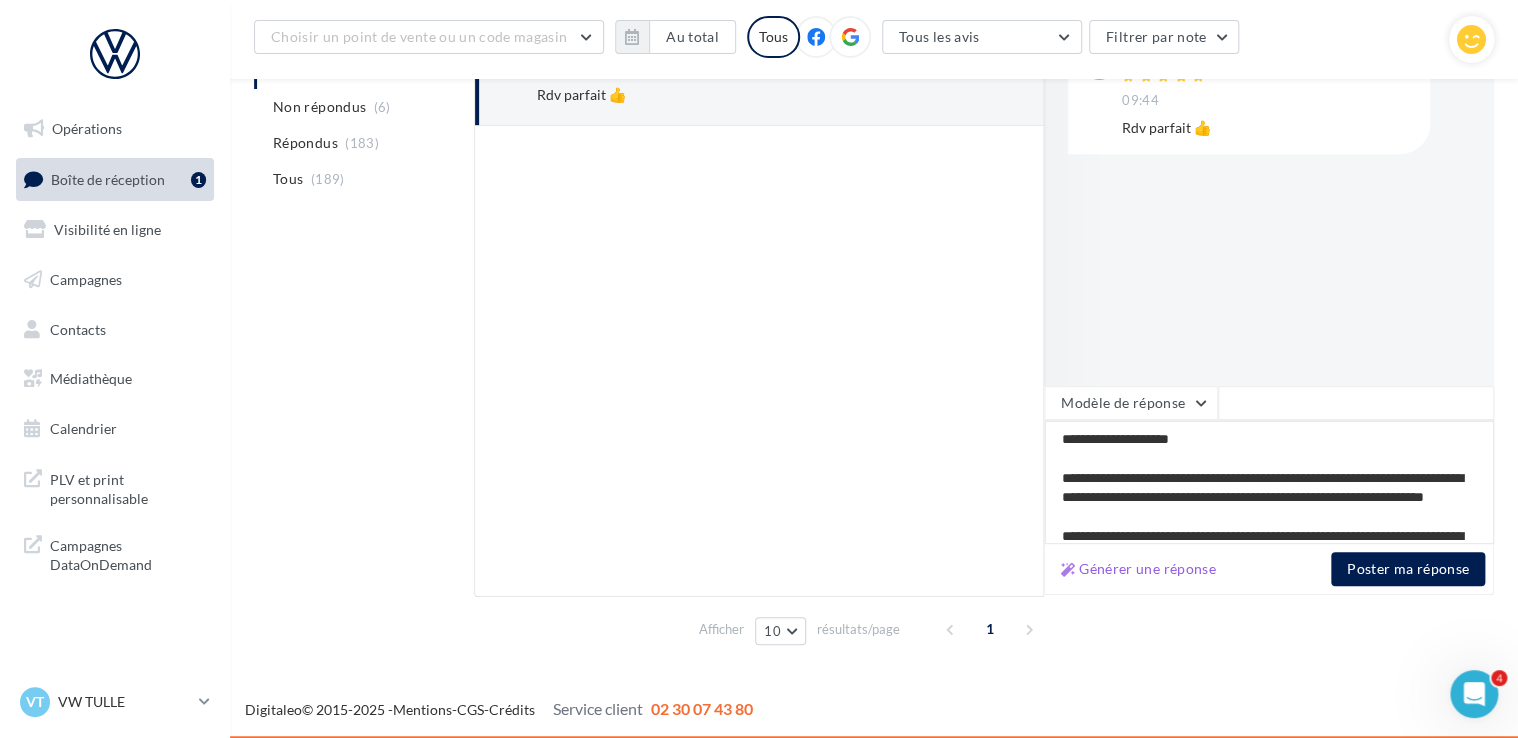 type on "**********" 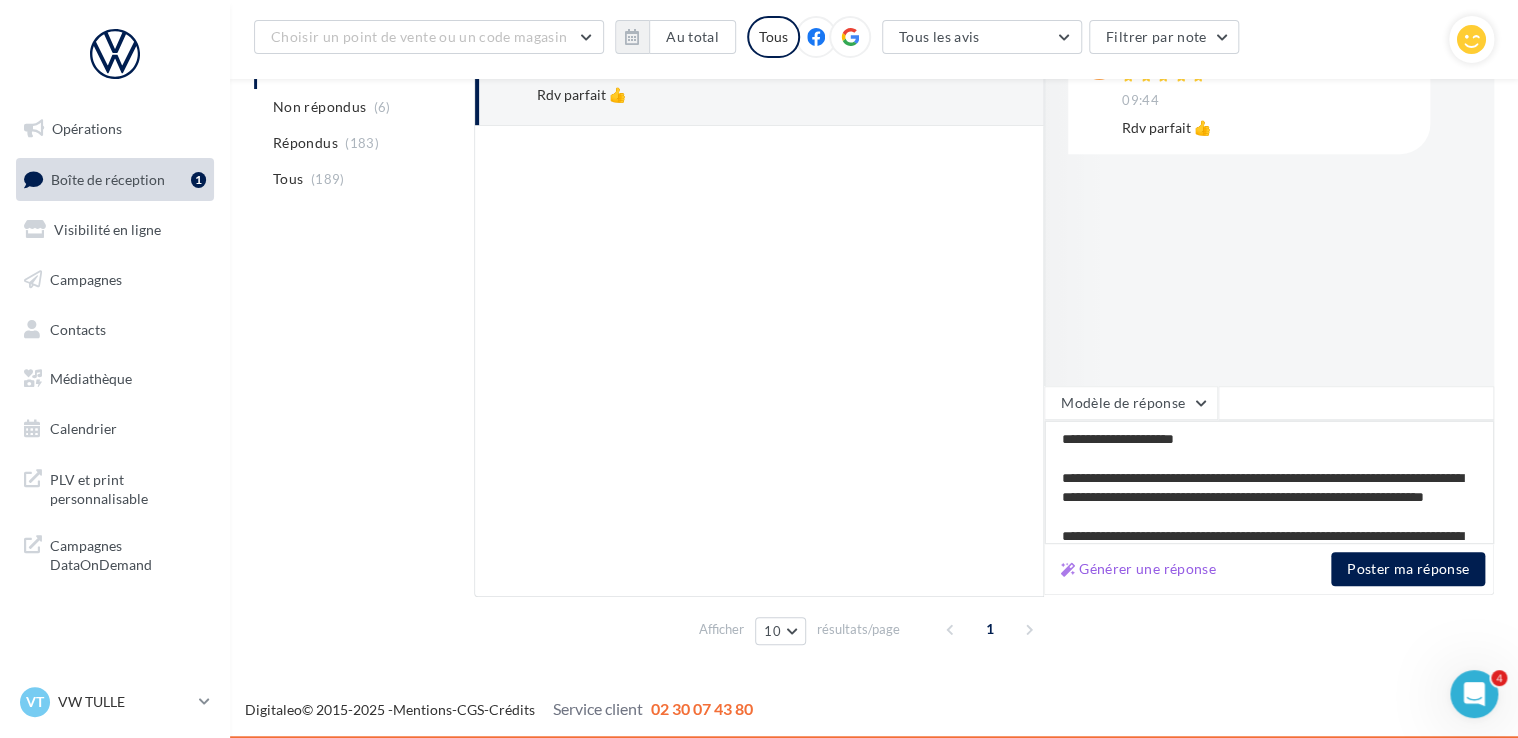 type on "**********" 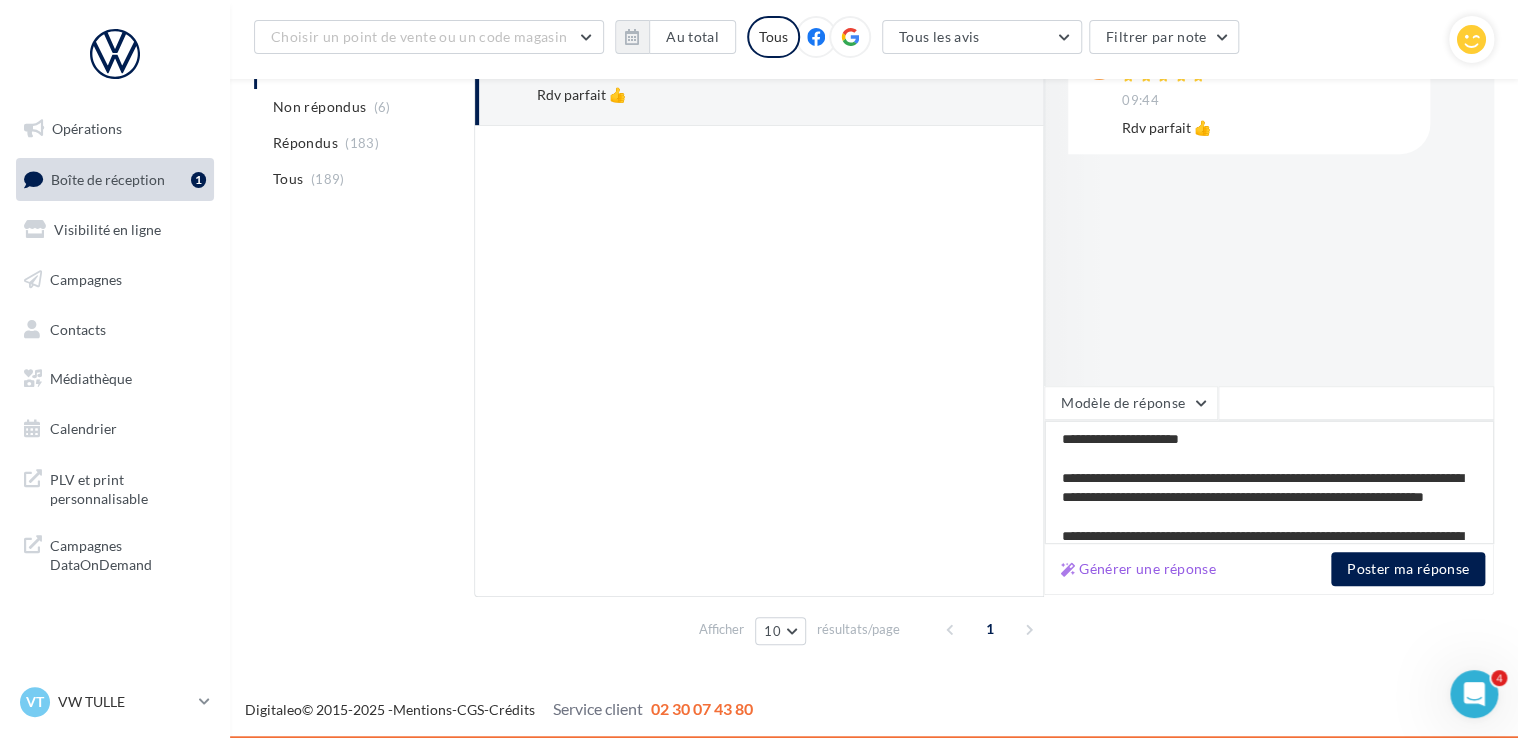 click on "**********" at bounding box center [1269, 482] 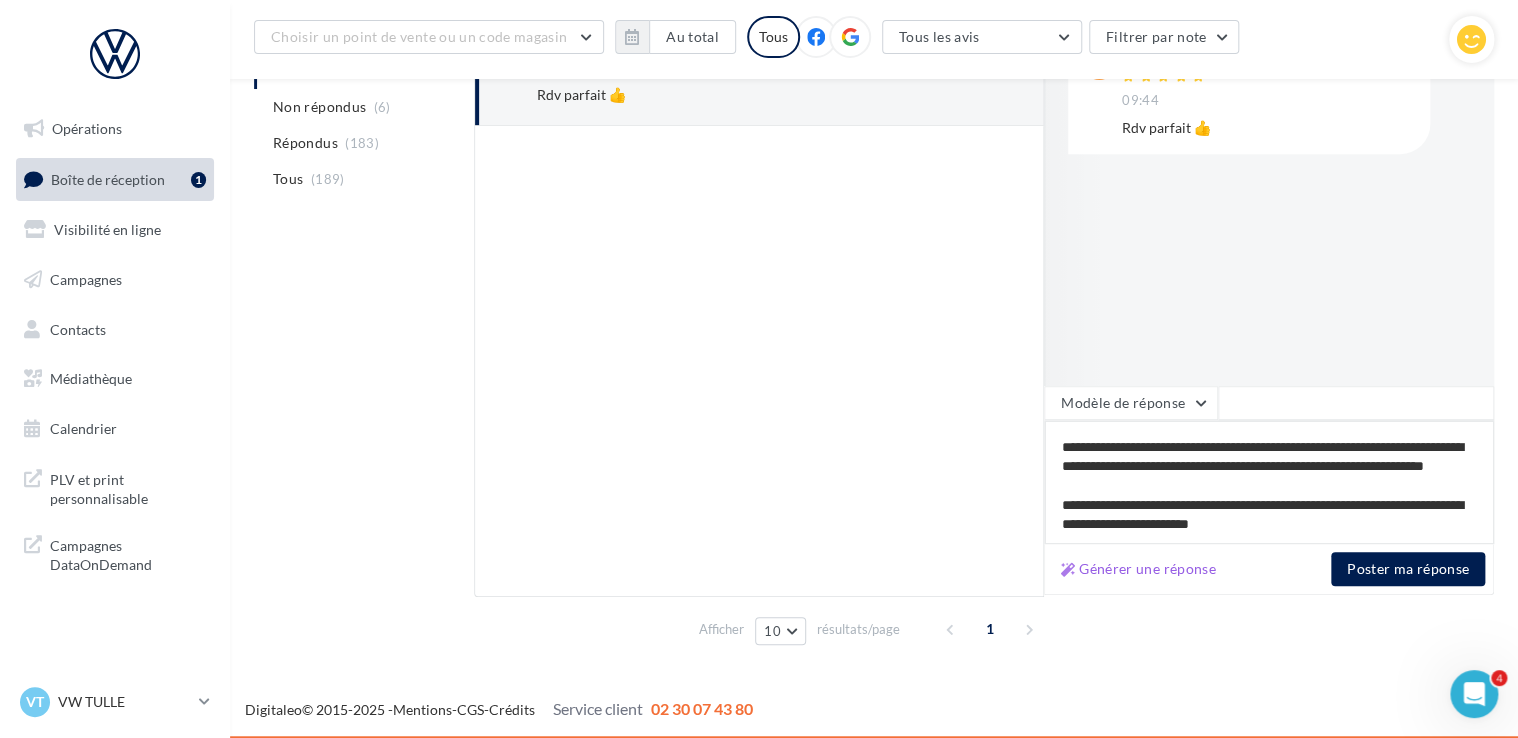 scroll, scrollTop: 0, scrollLeft: 0, axis: both 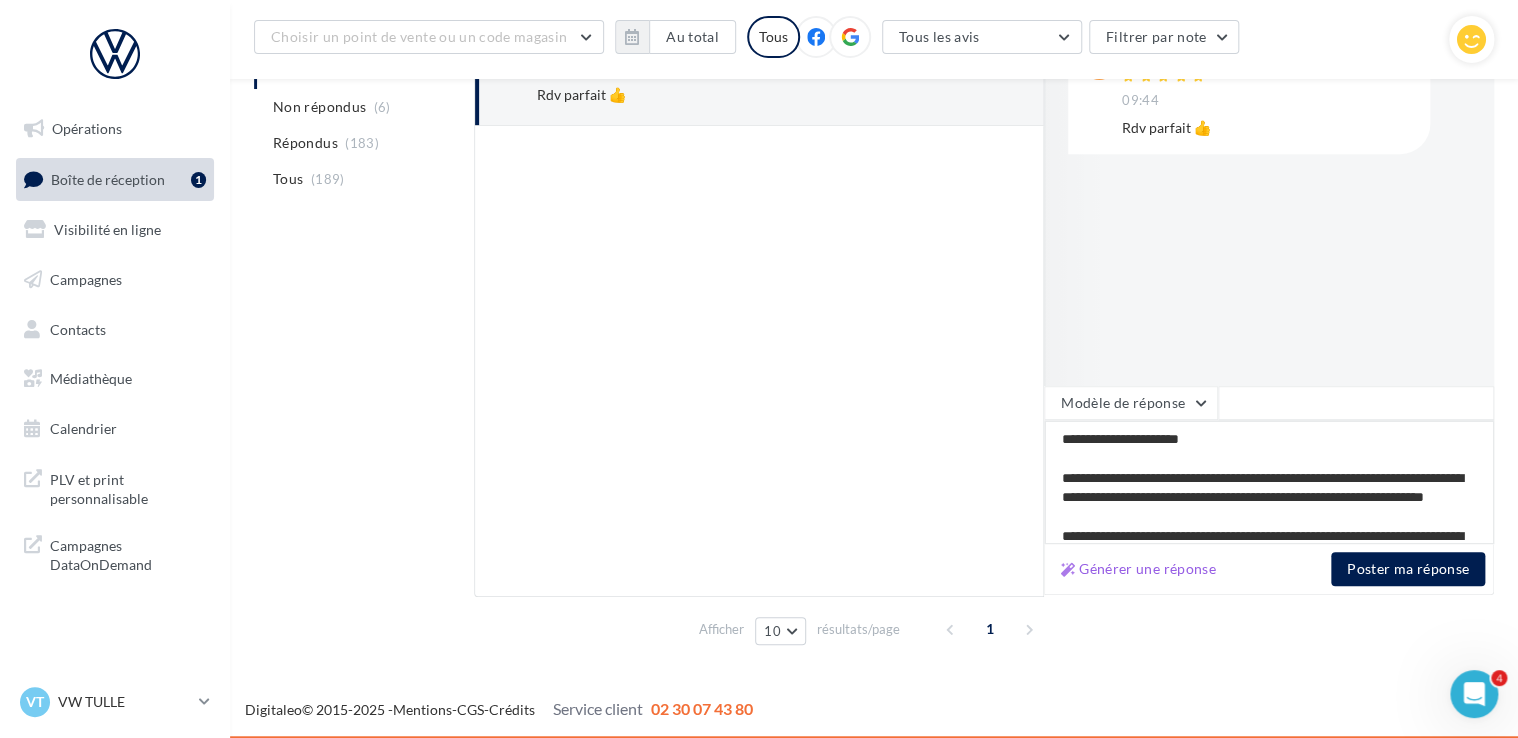 click on "**********" at bounding box center [1269, 482] 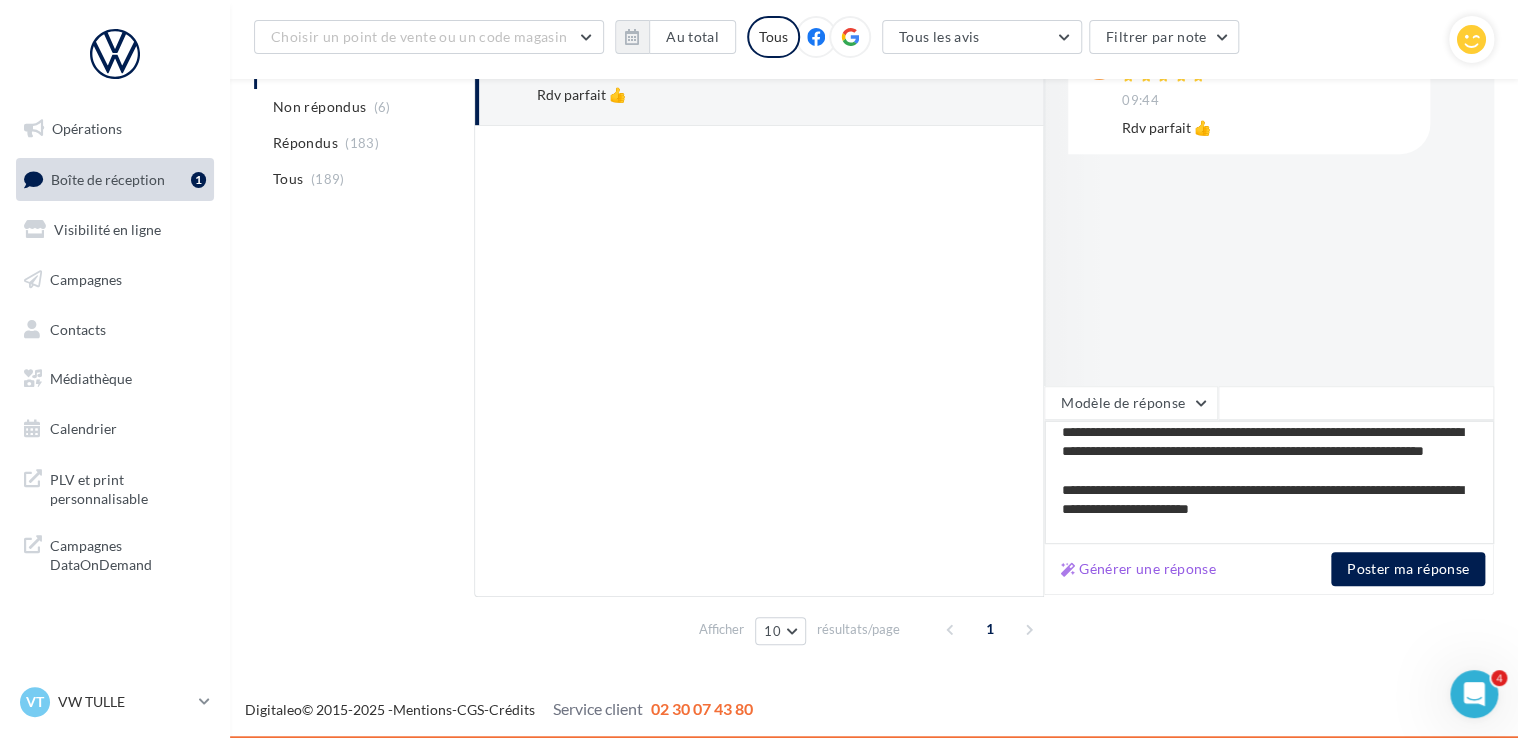 scroll, scrollTop: 88, scrollLeft: 0, axis: vertical 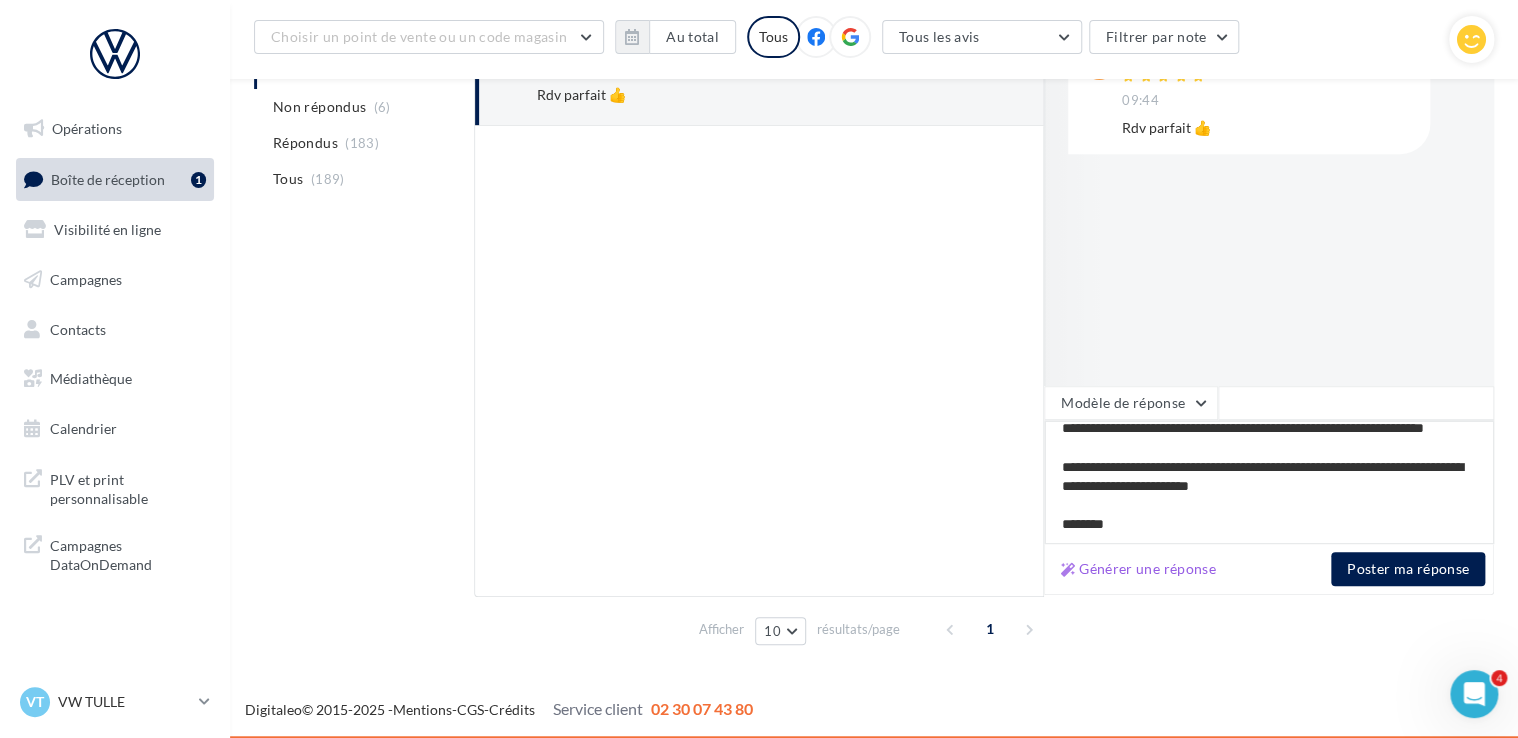 click on "**********" at bounding box center (1269, 482) 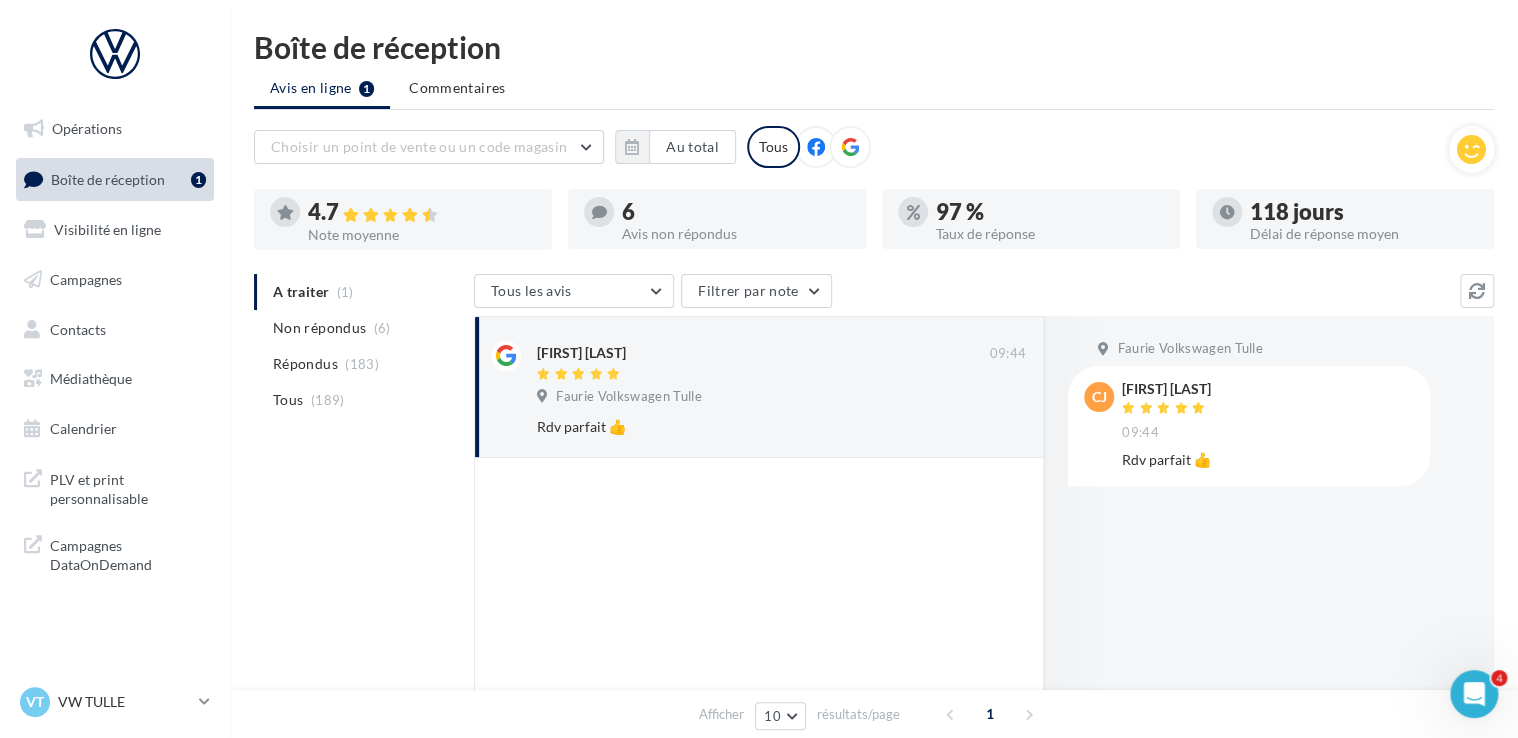 scroll, scrollTop: 348, scrollLeft: 0, axis: vertical 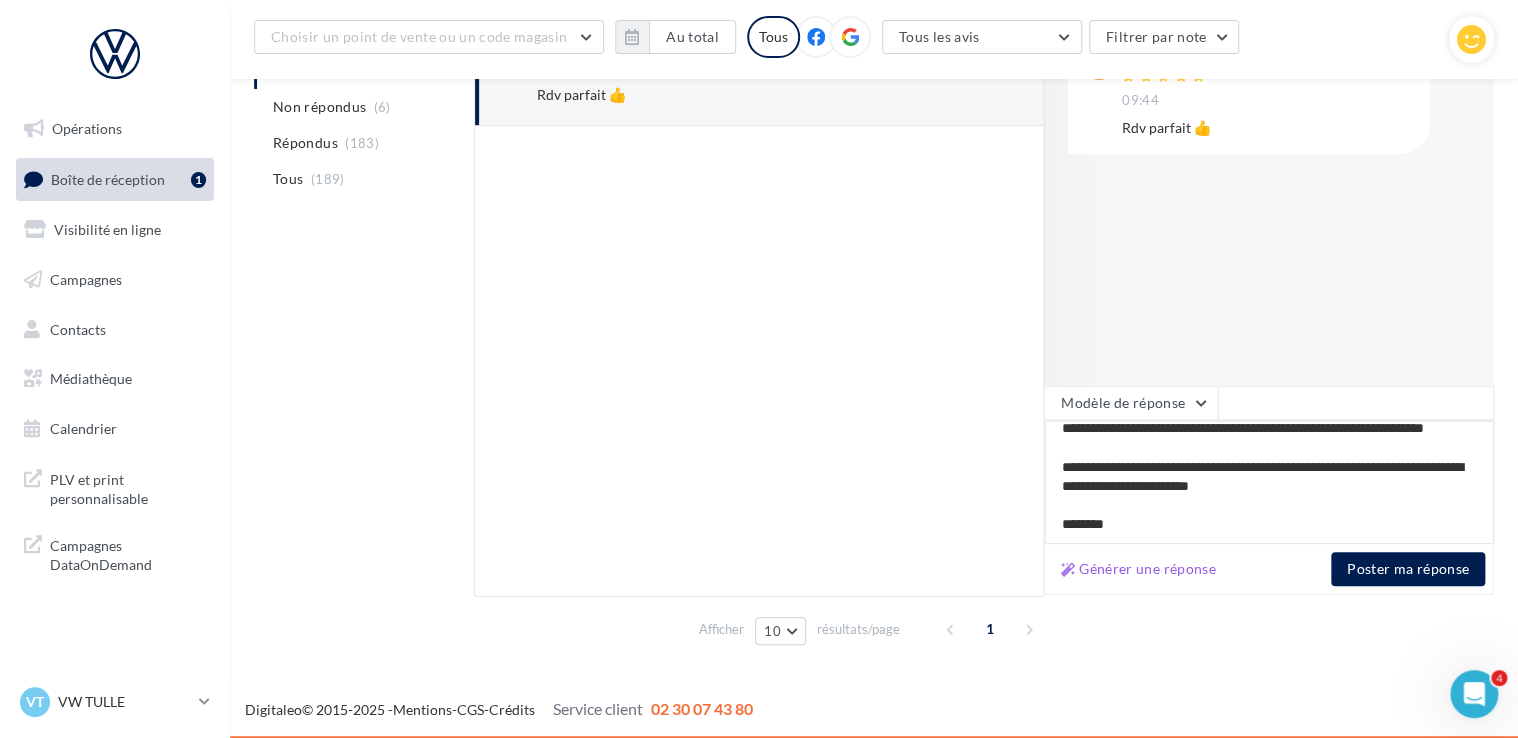 type on "**********" 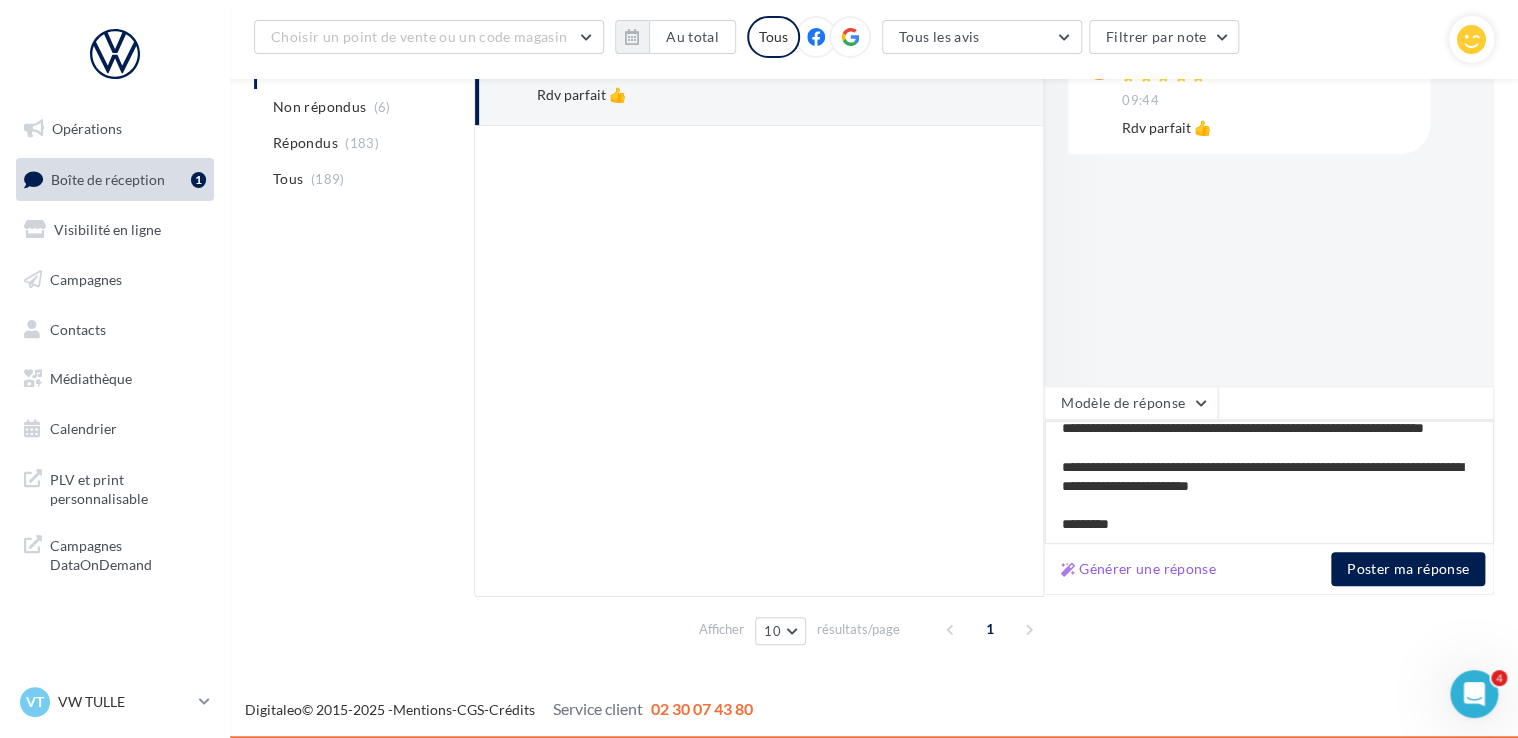 type on "**********" 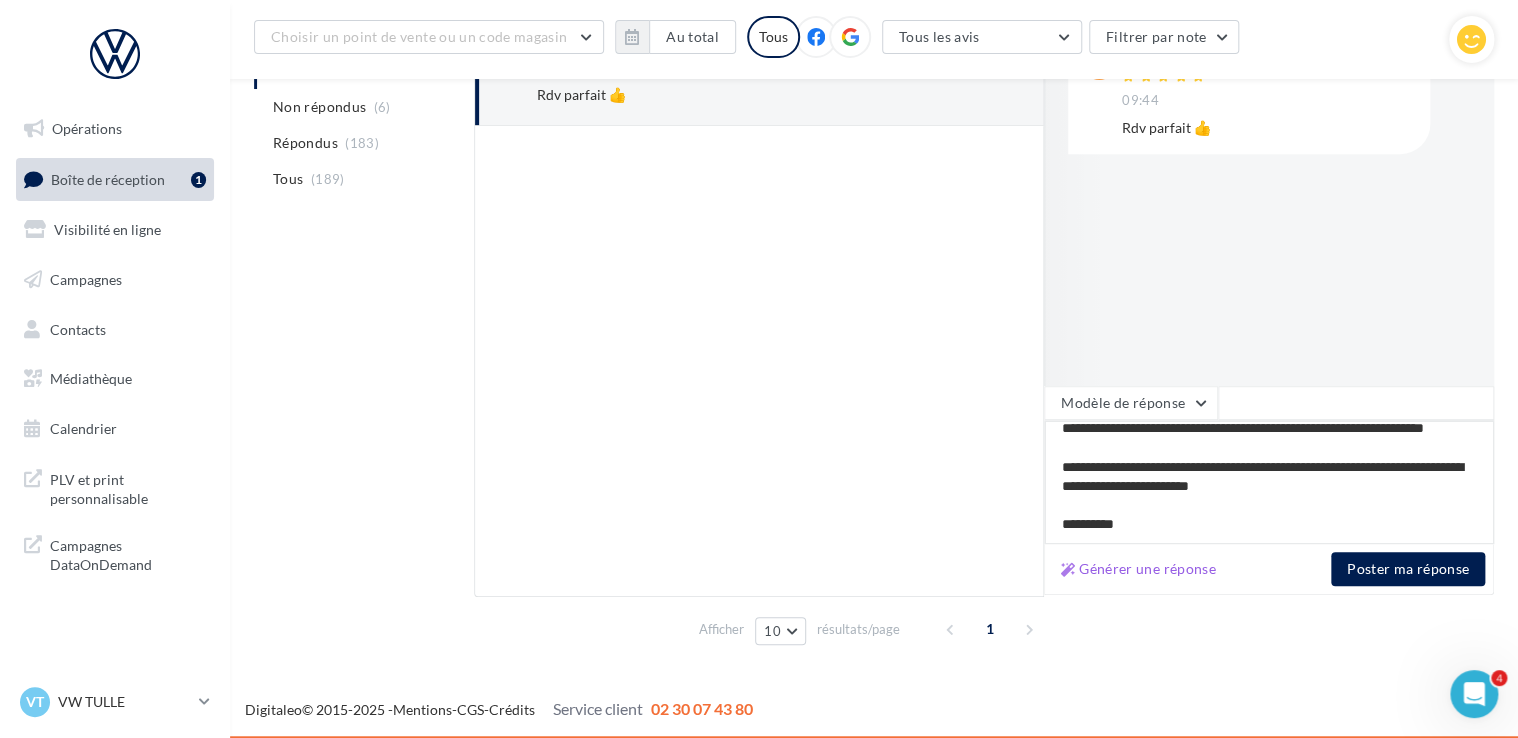 type on "**********" 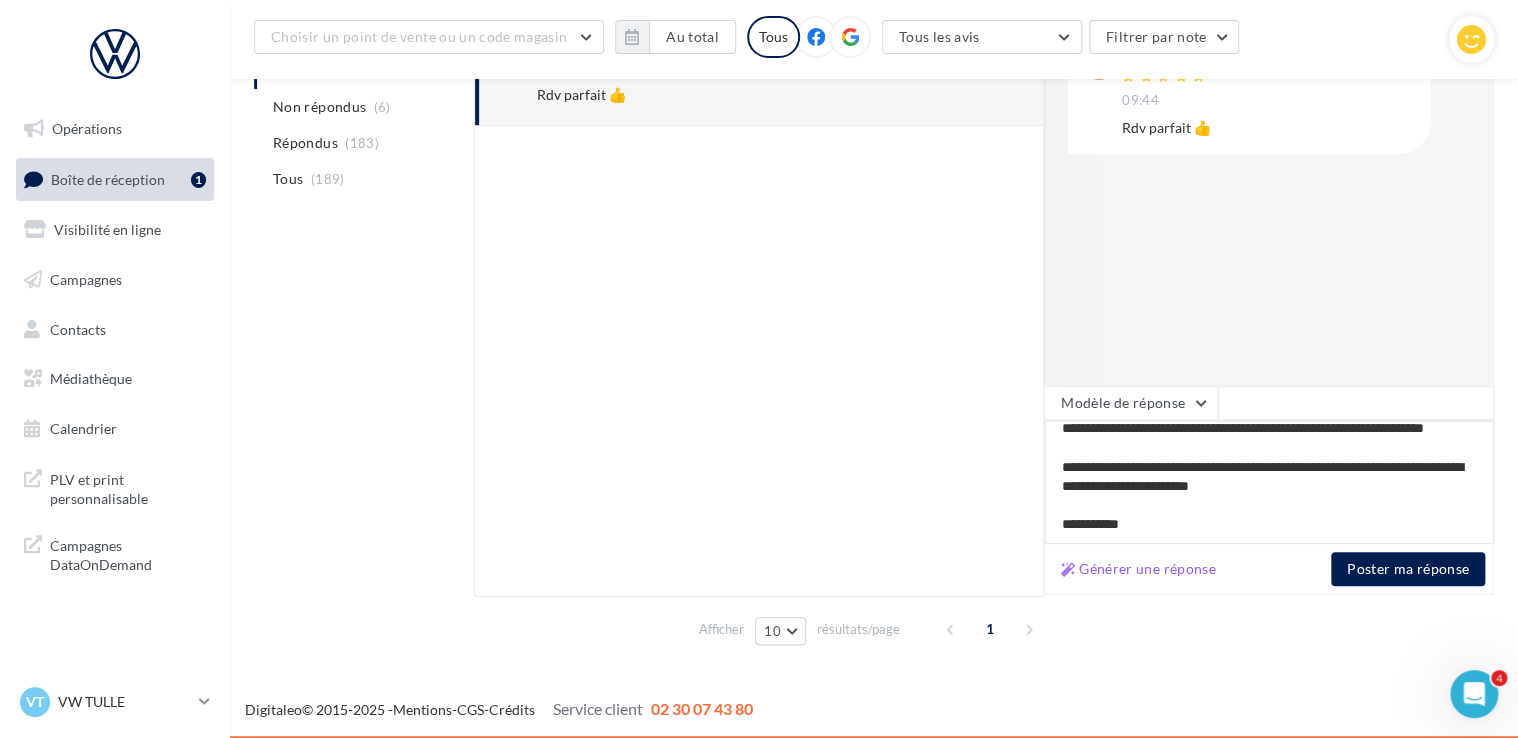 type on "**********" 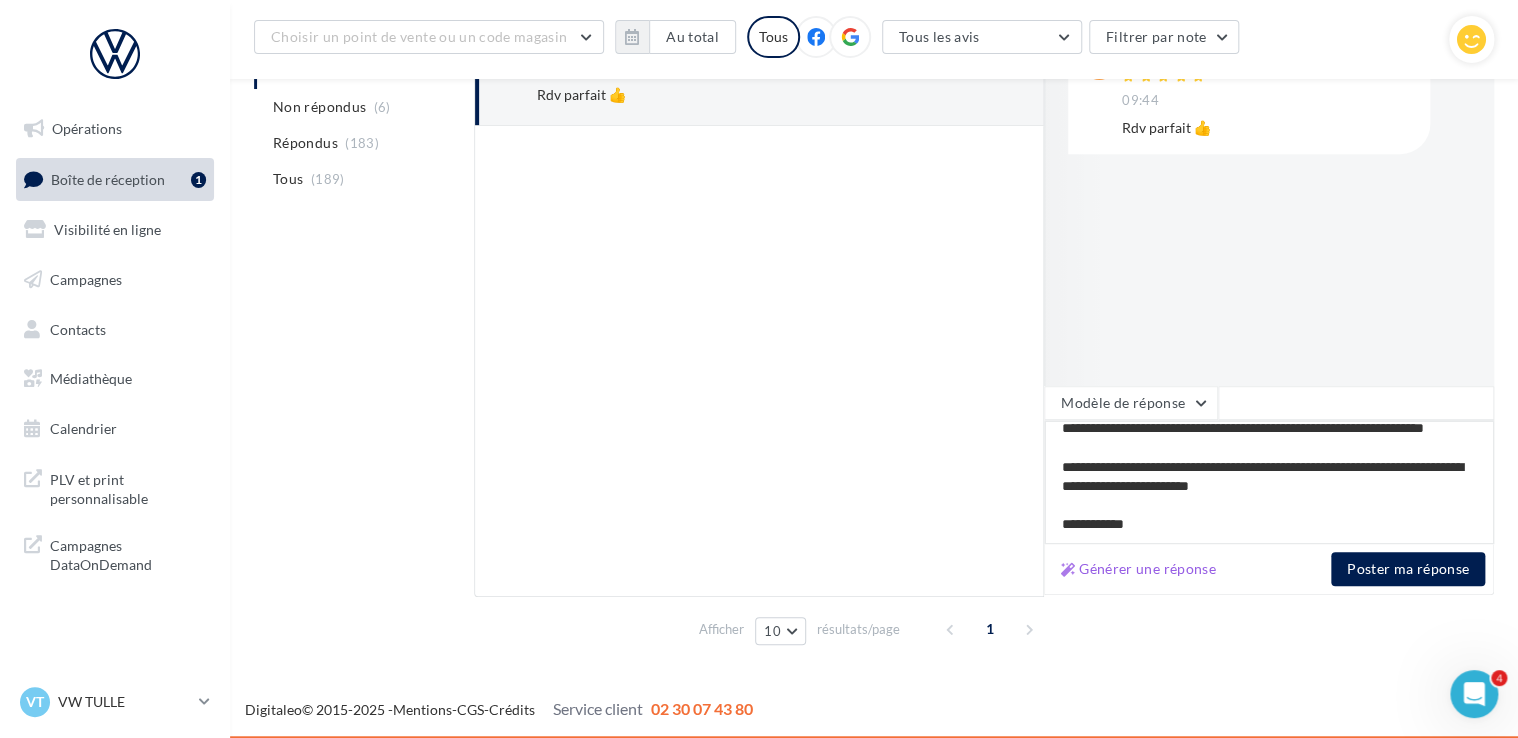 type on "**********" 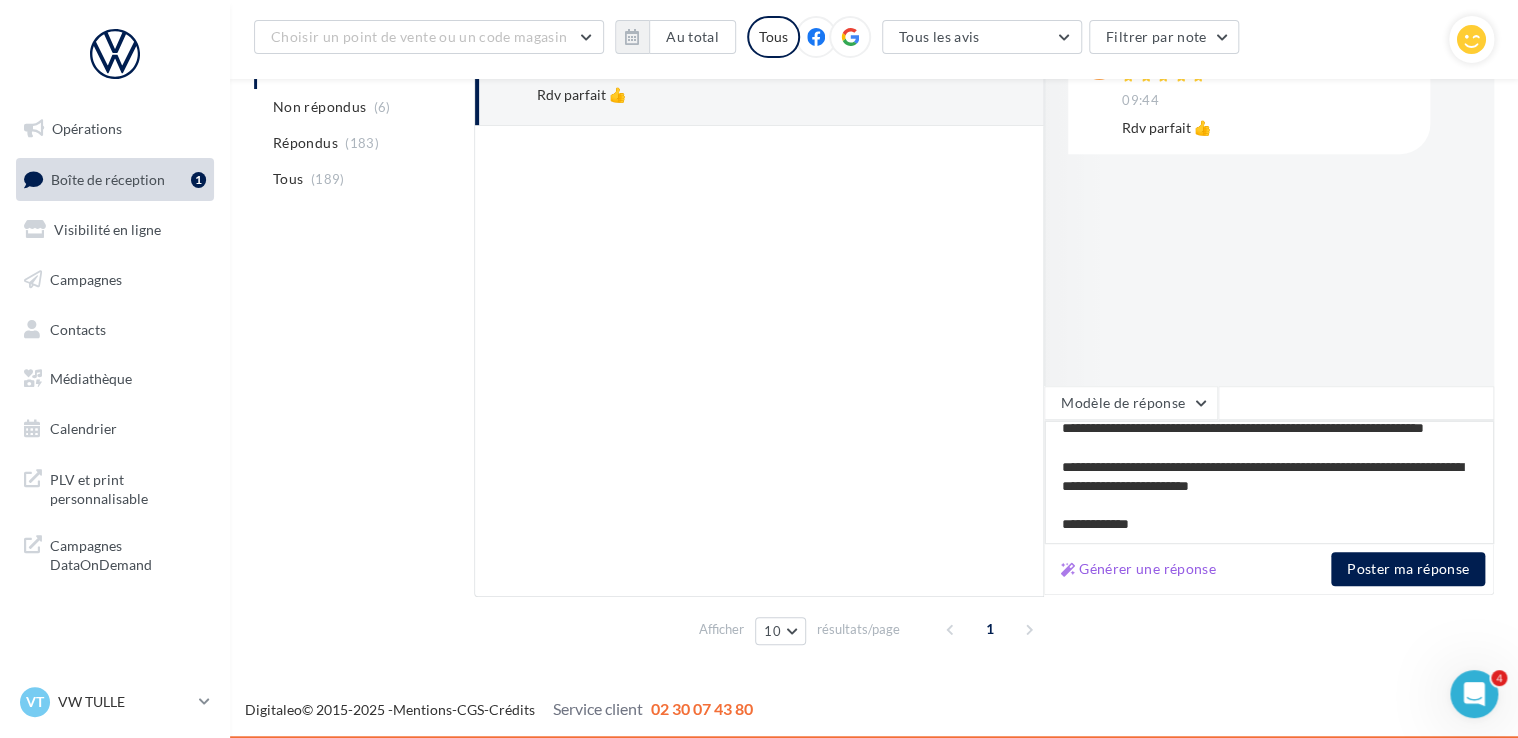 type on "**********" 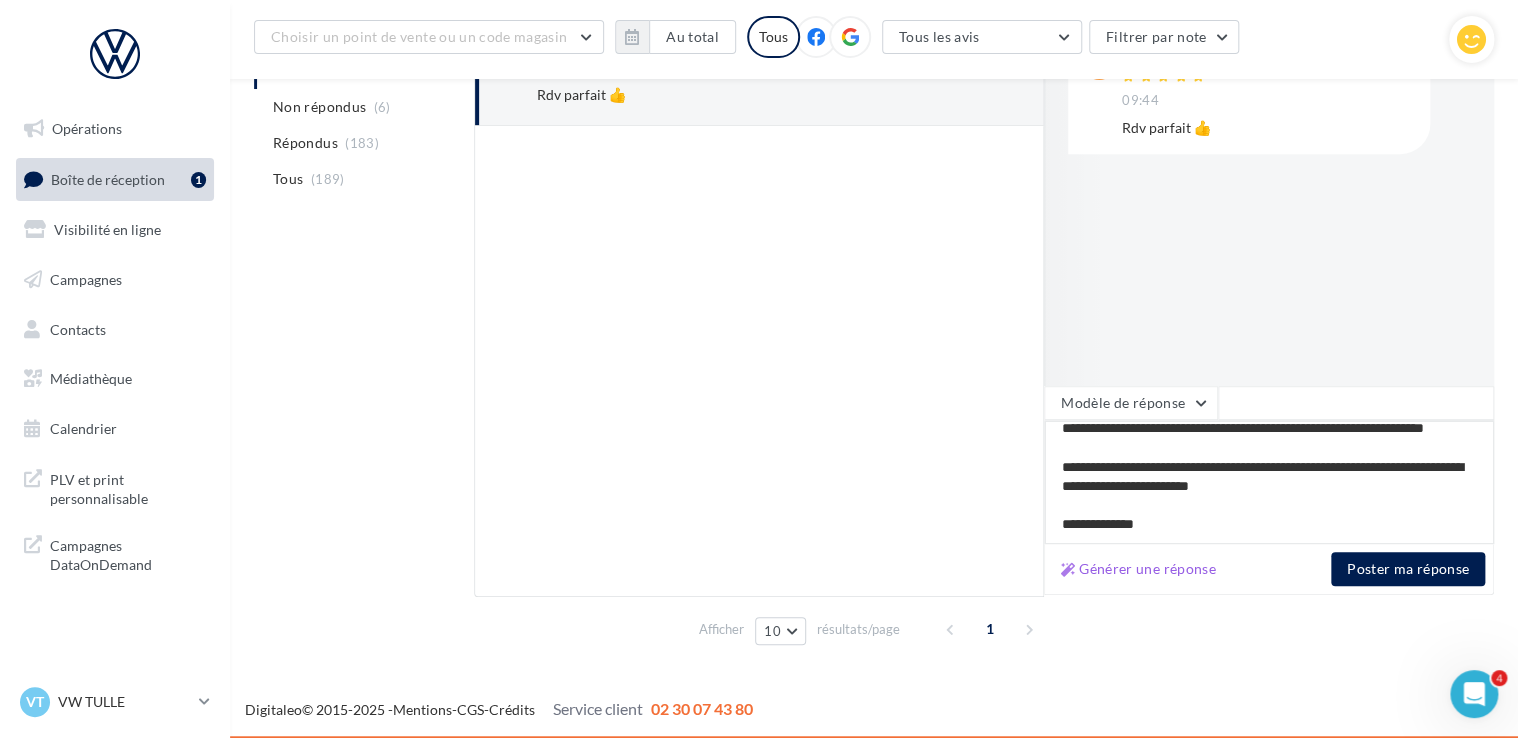 type on "**********" 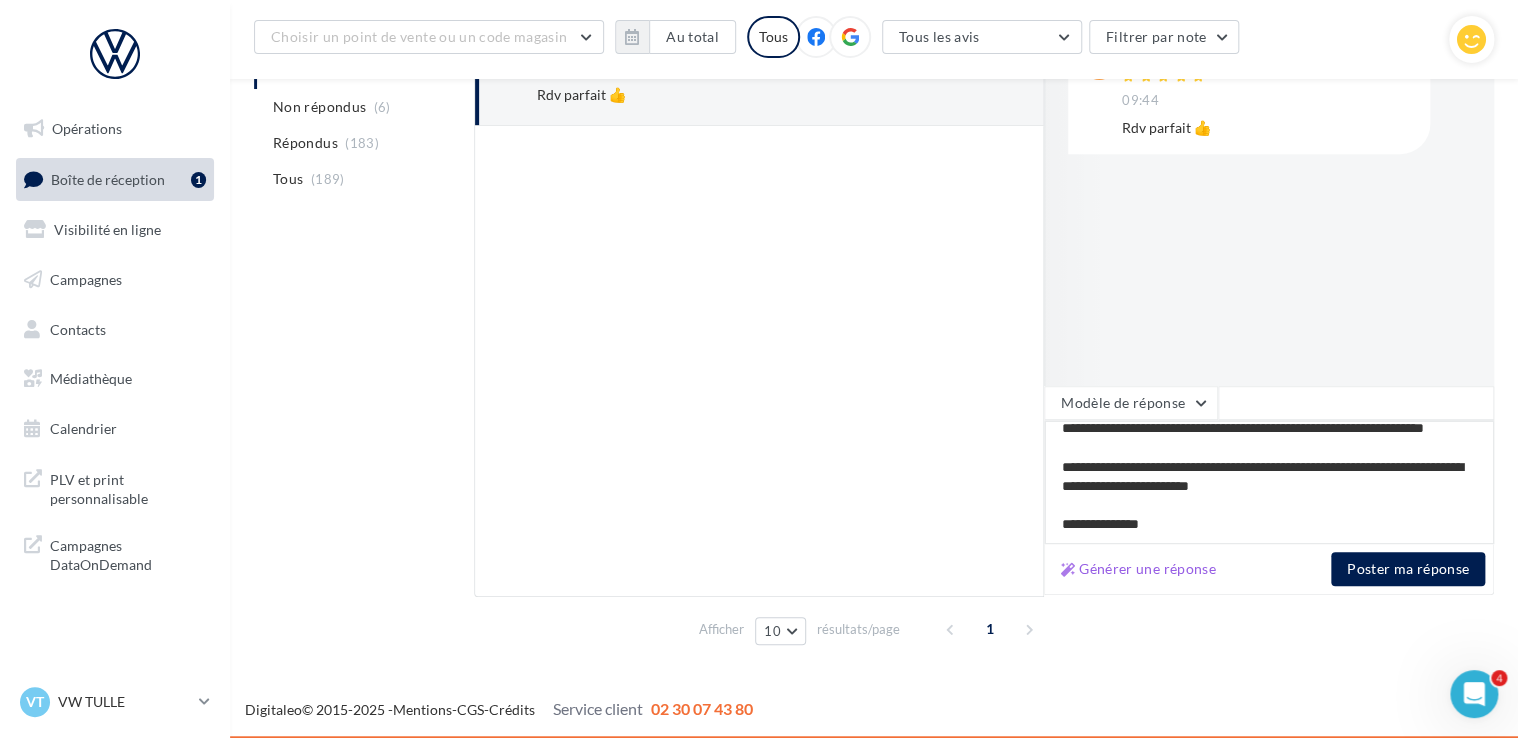 type on "**********" 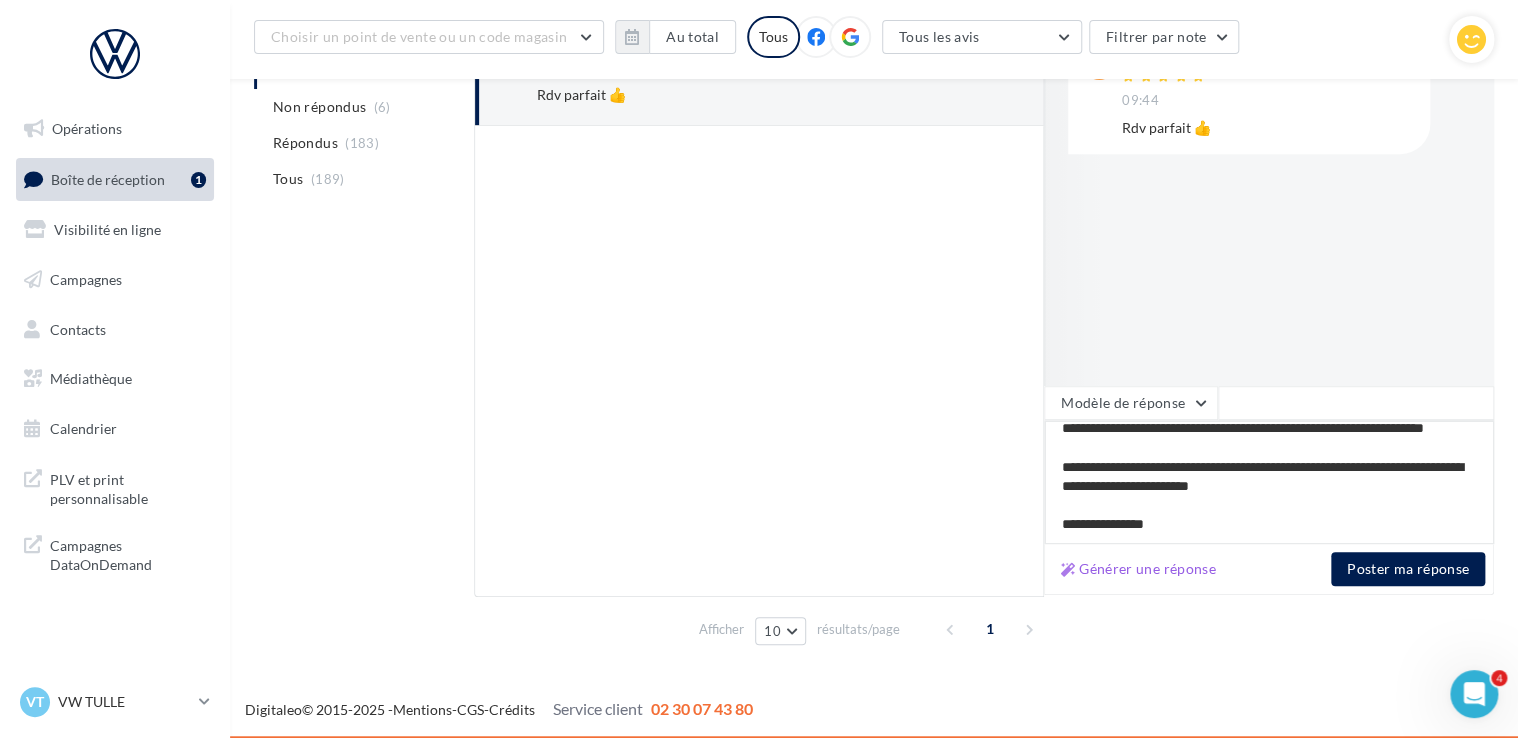 type on "**********" 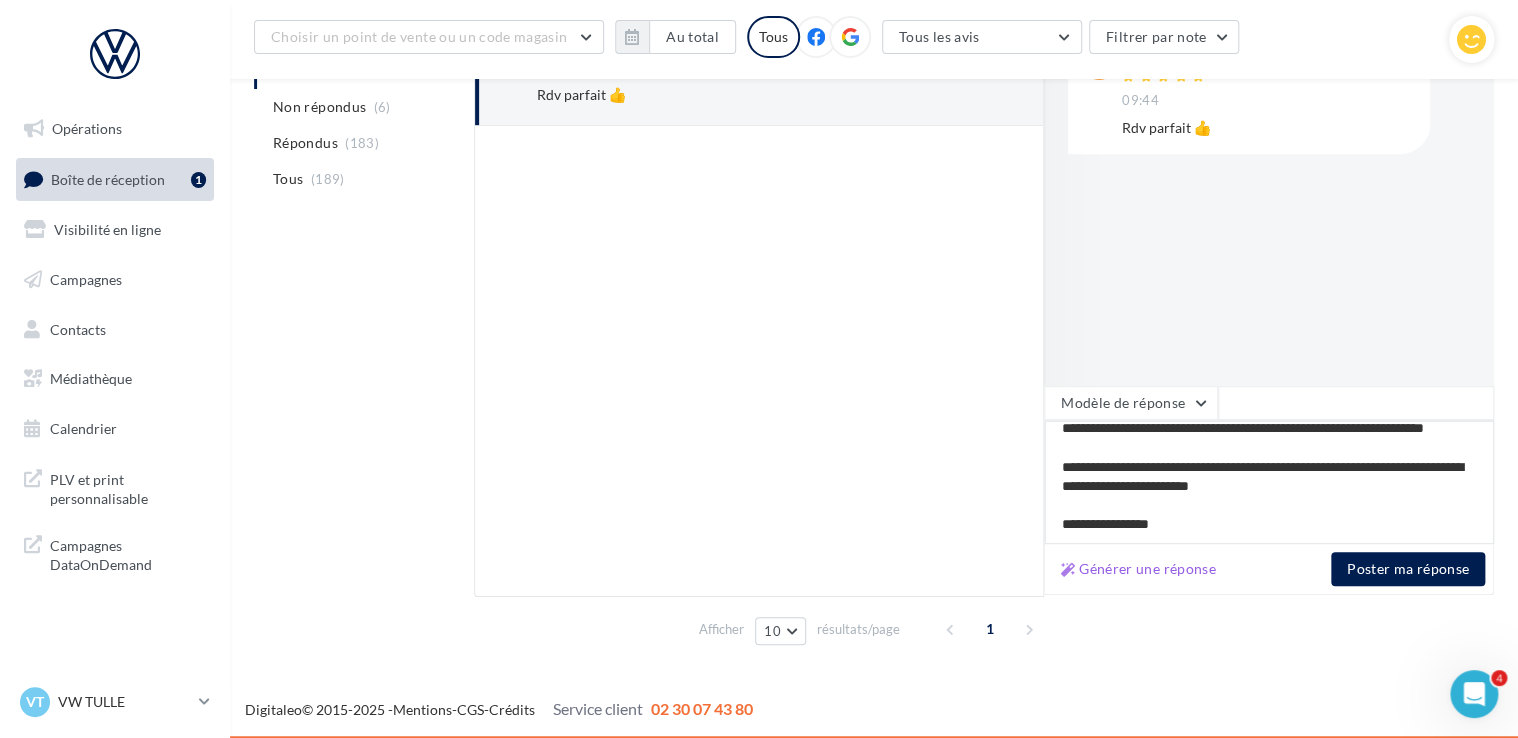 type on "**********" 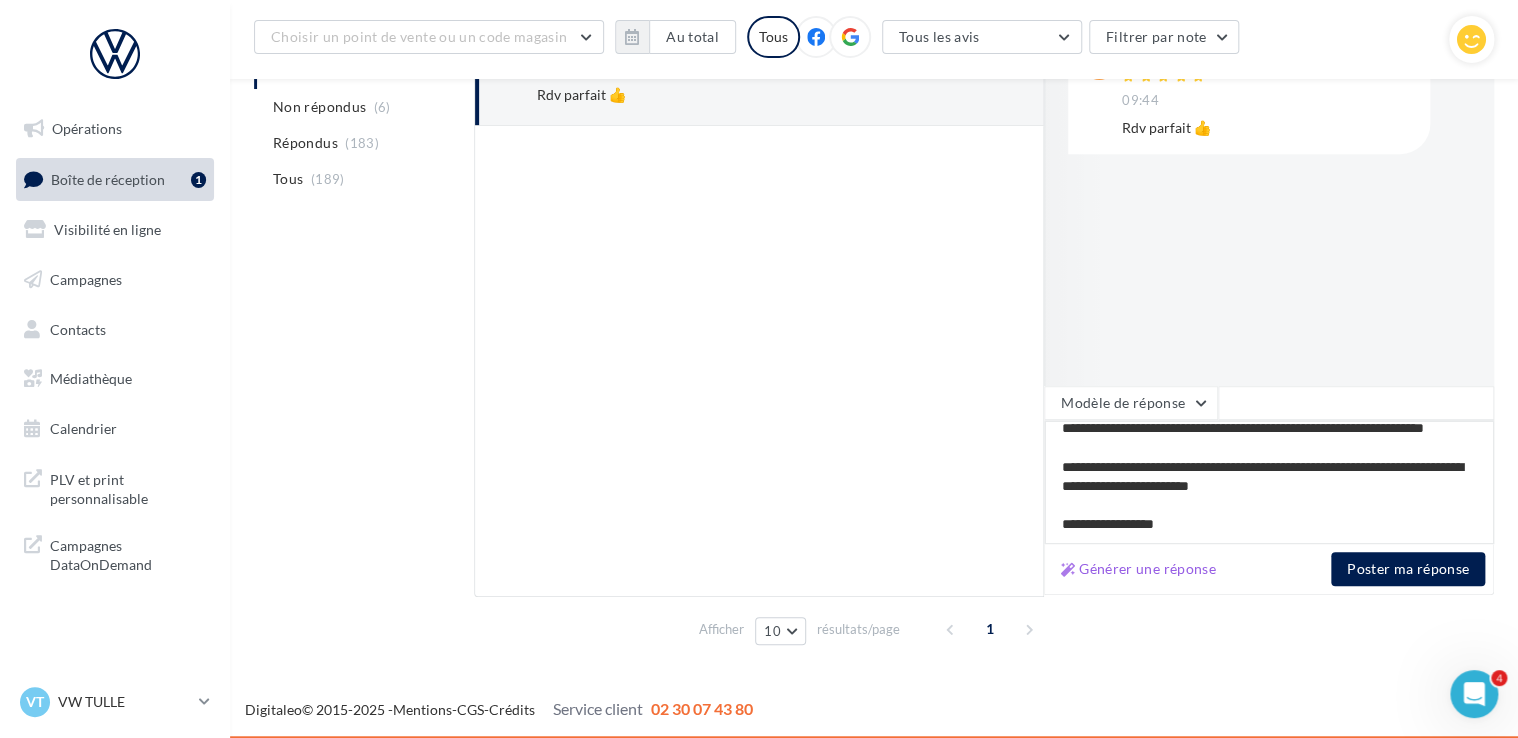 type on "**********" 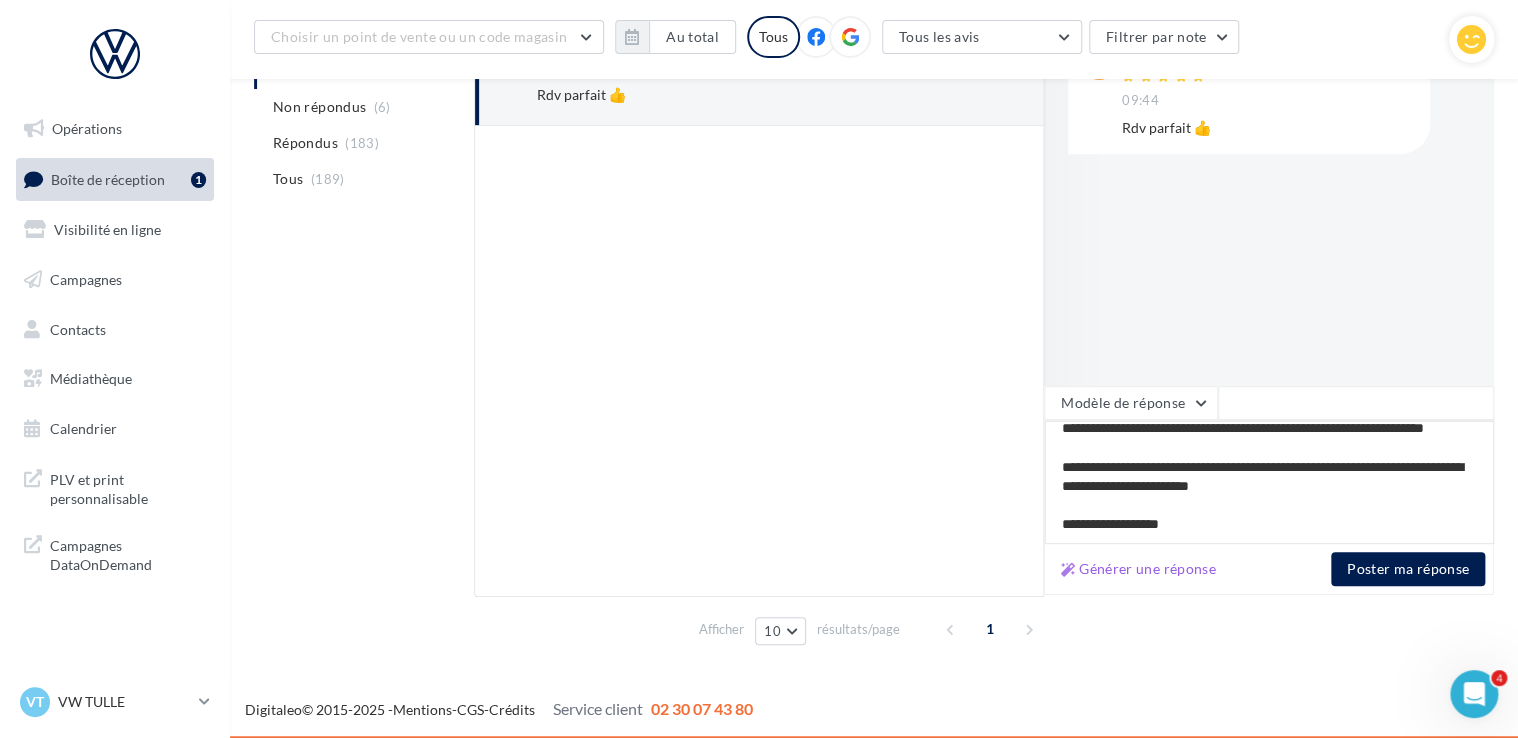 type on "**********" 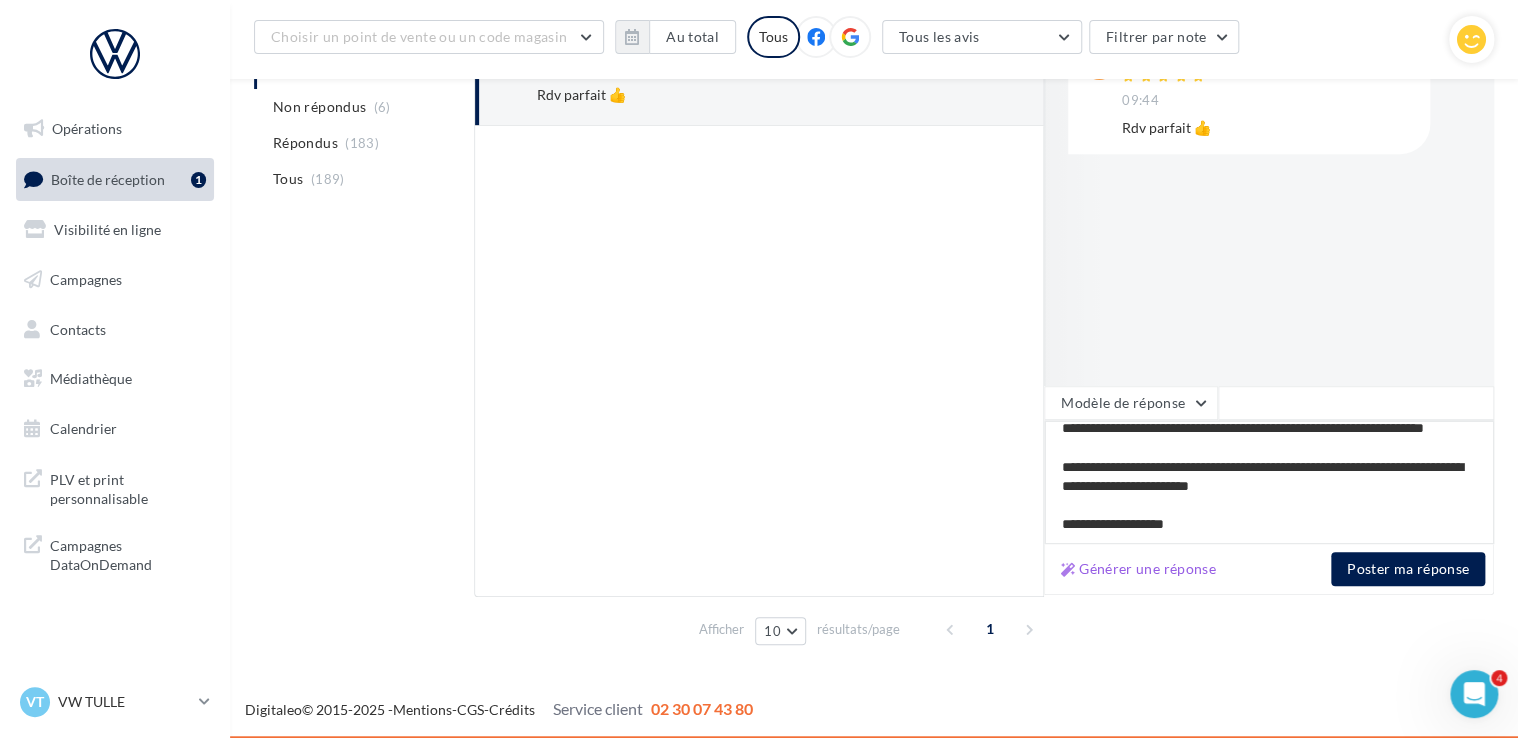 type on "**********" 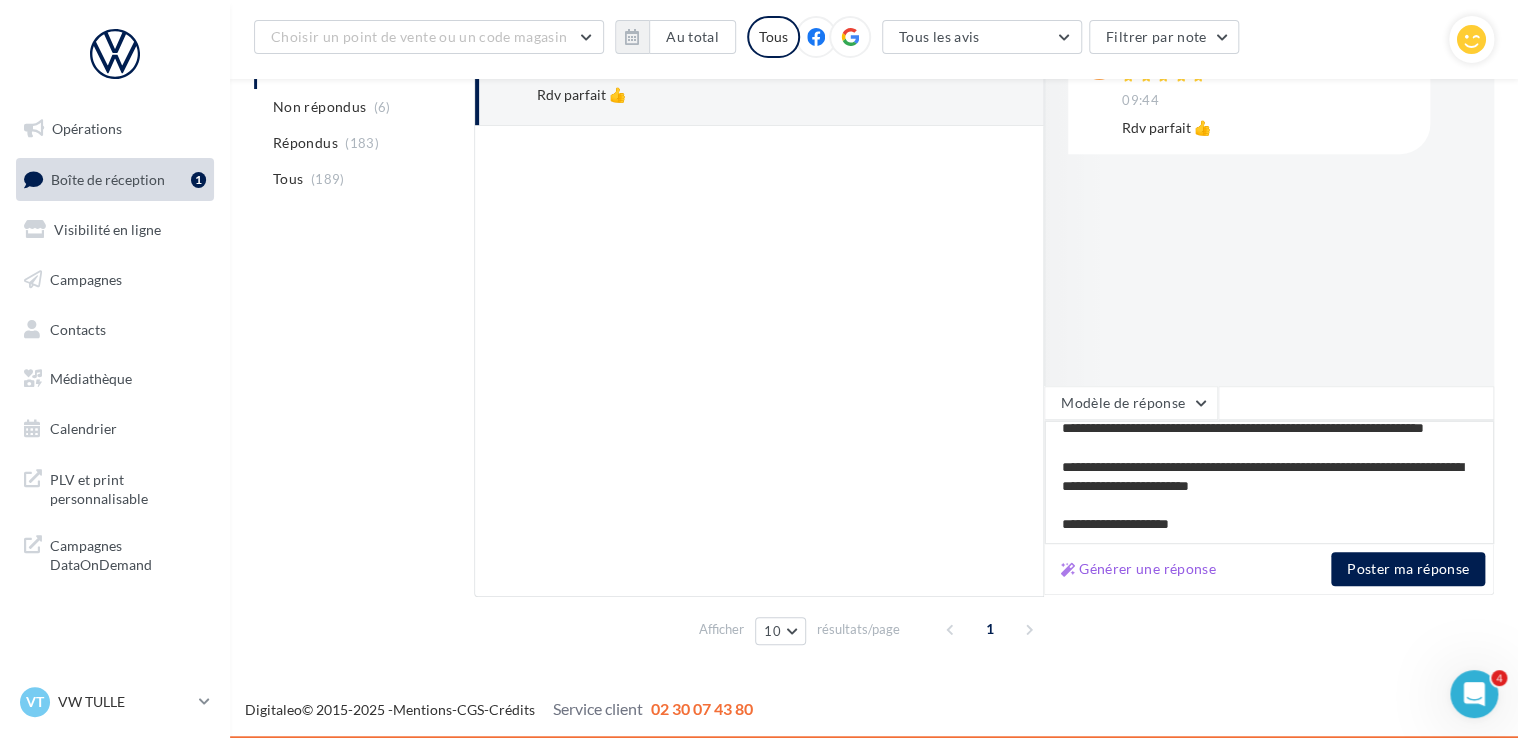 type on "**********" 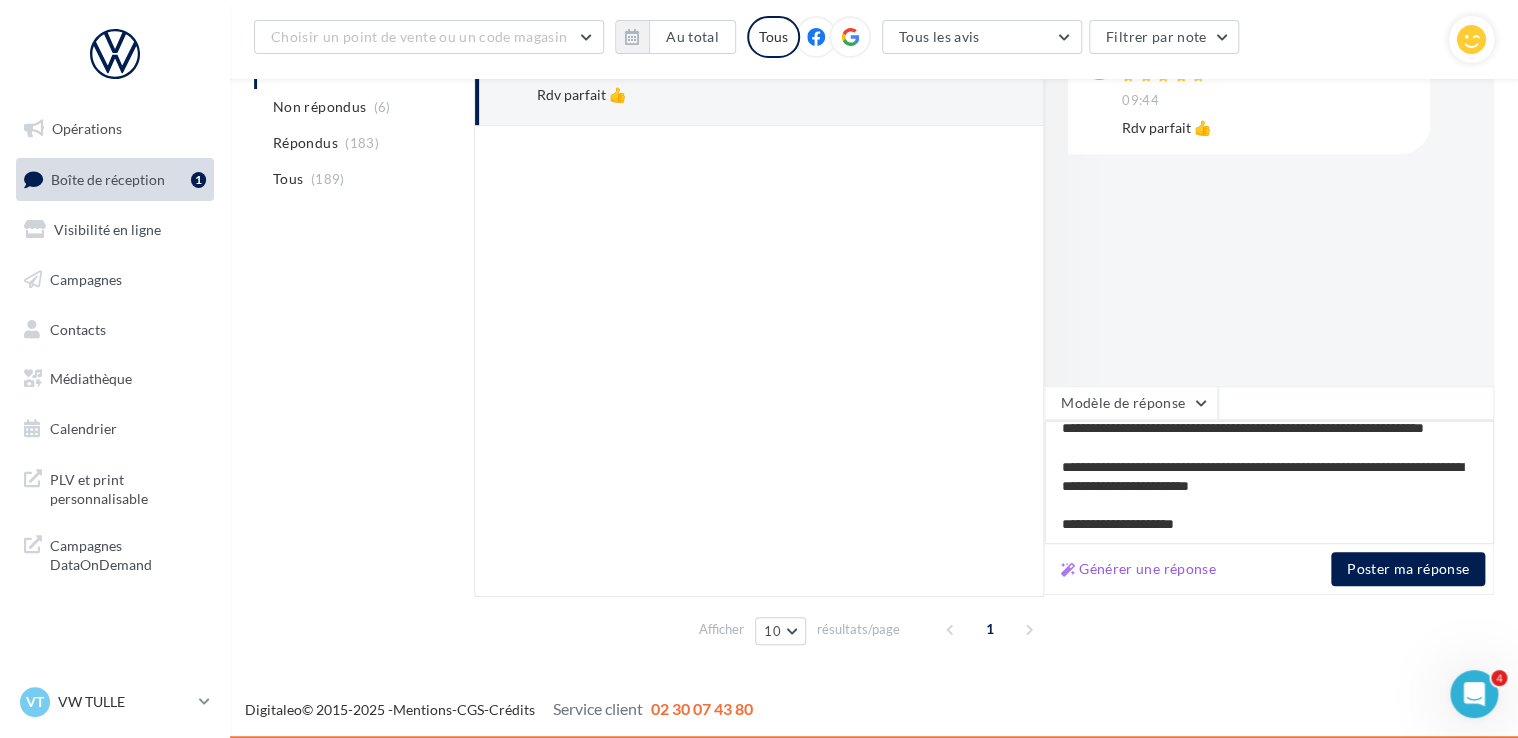 type on "**********" 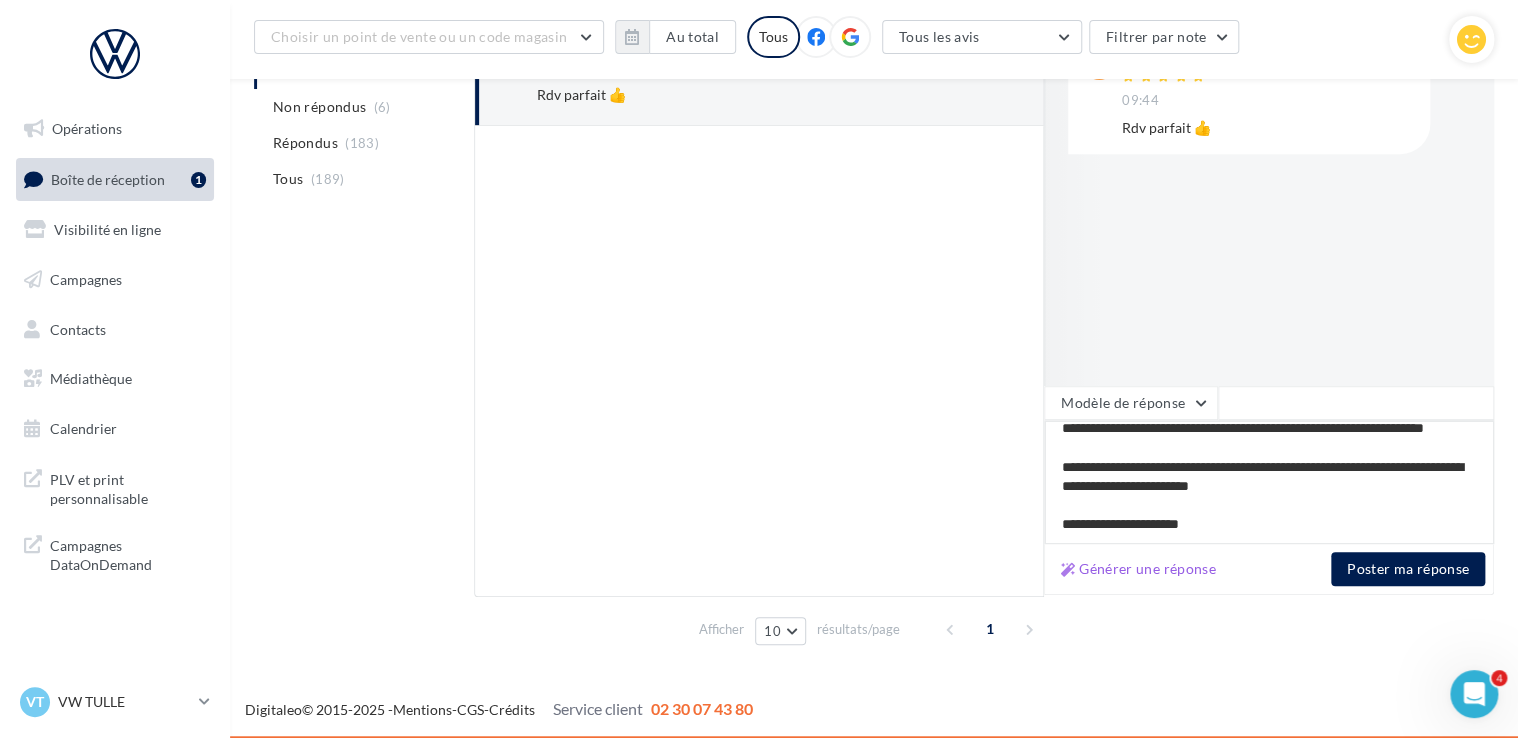 type on "**********" 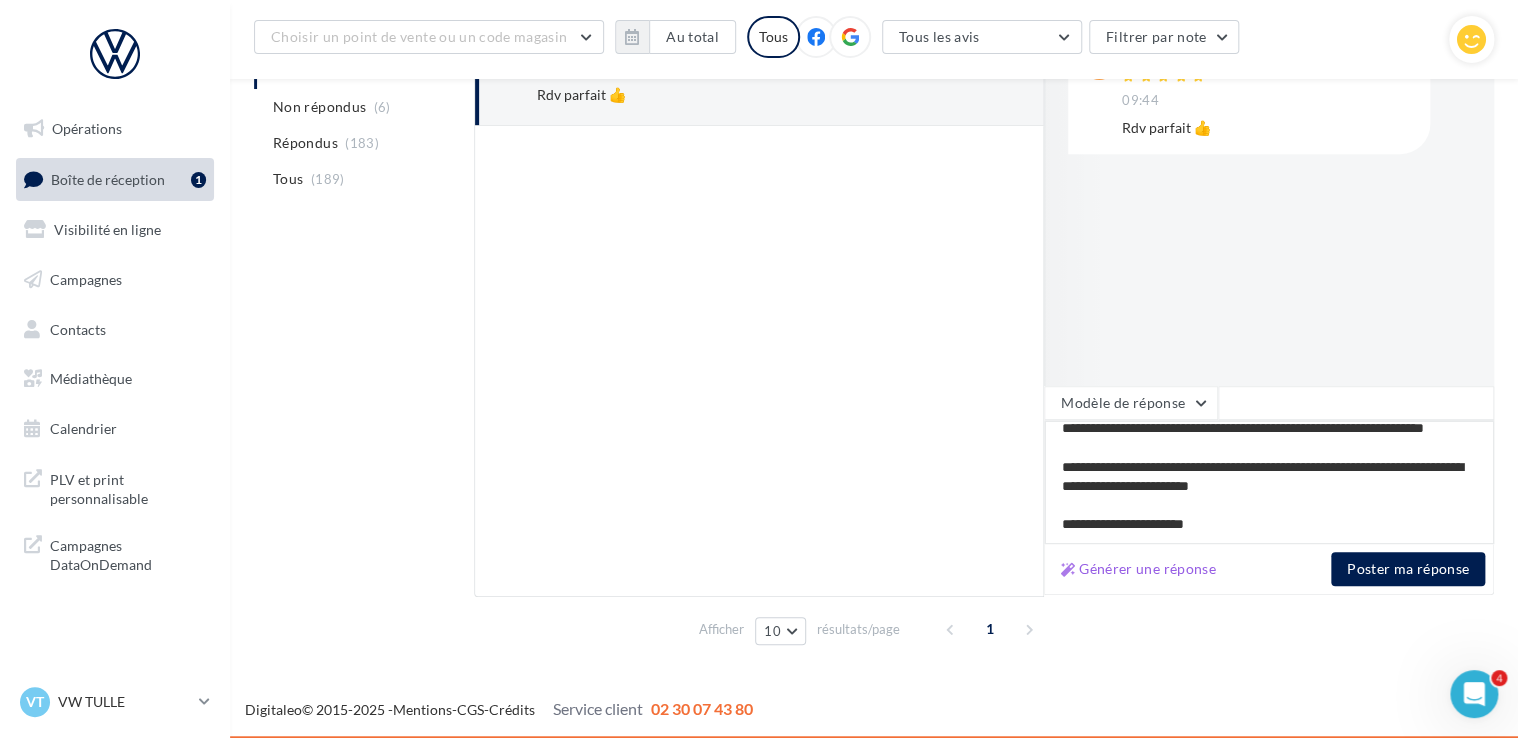 type on "**********" 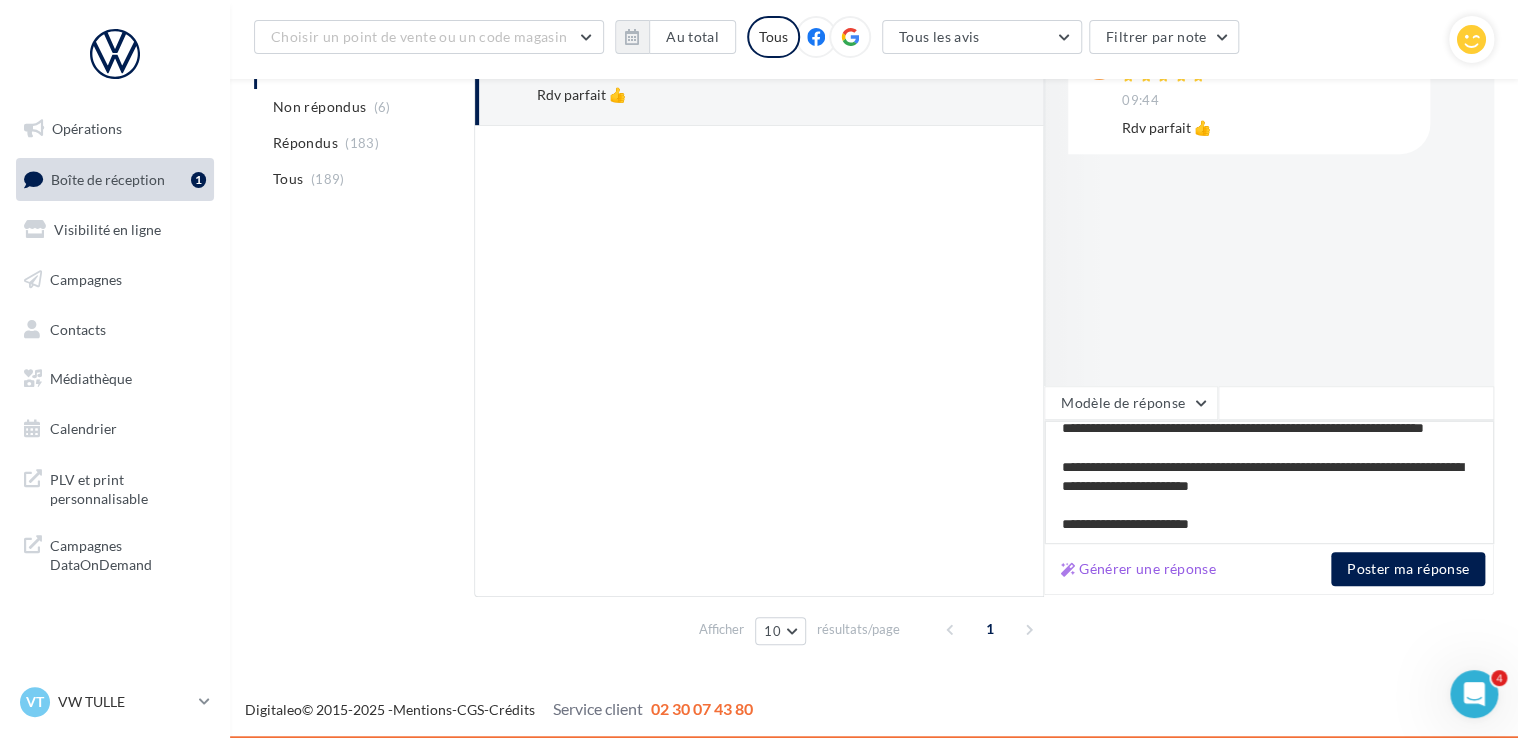 type on "**********" 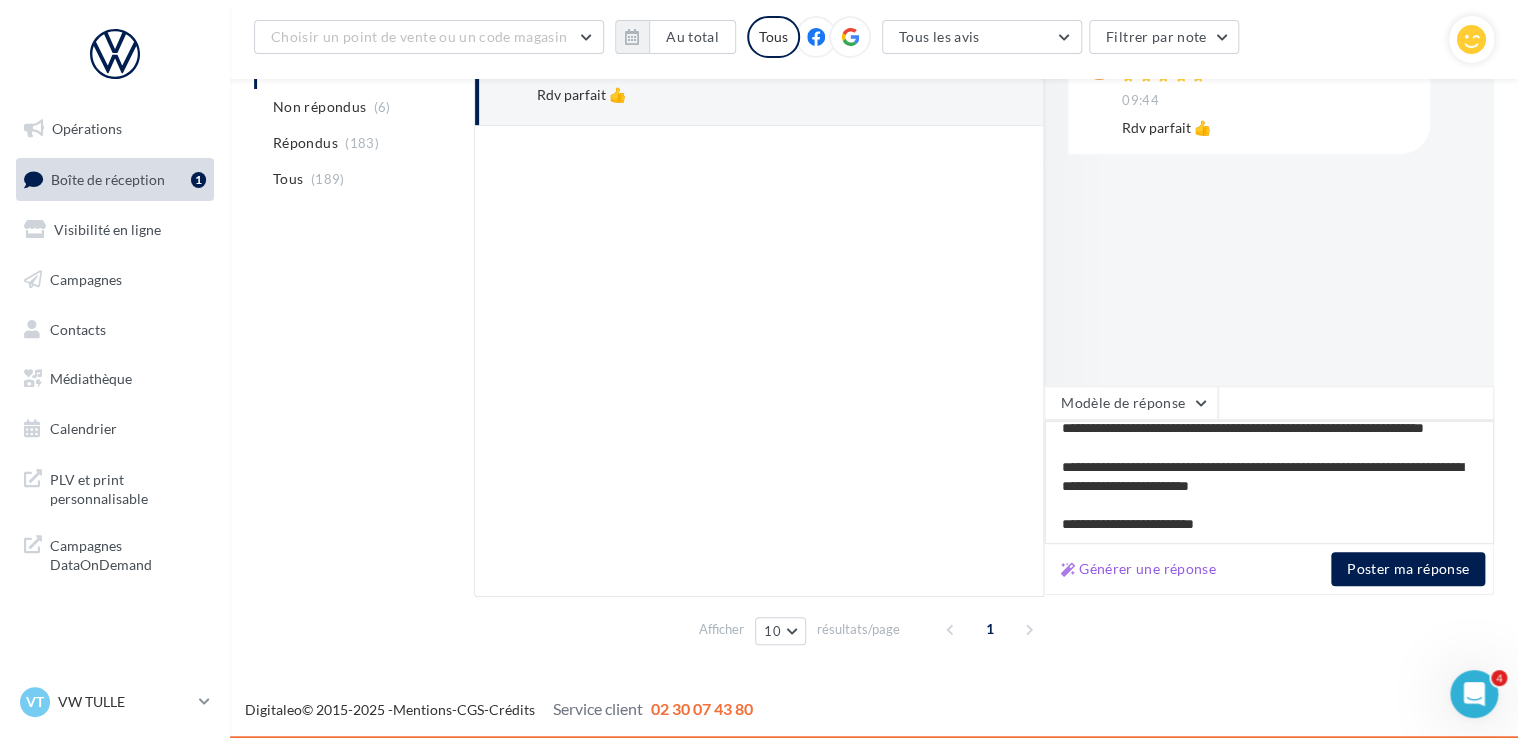 type on "**********" 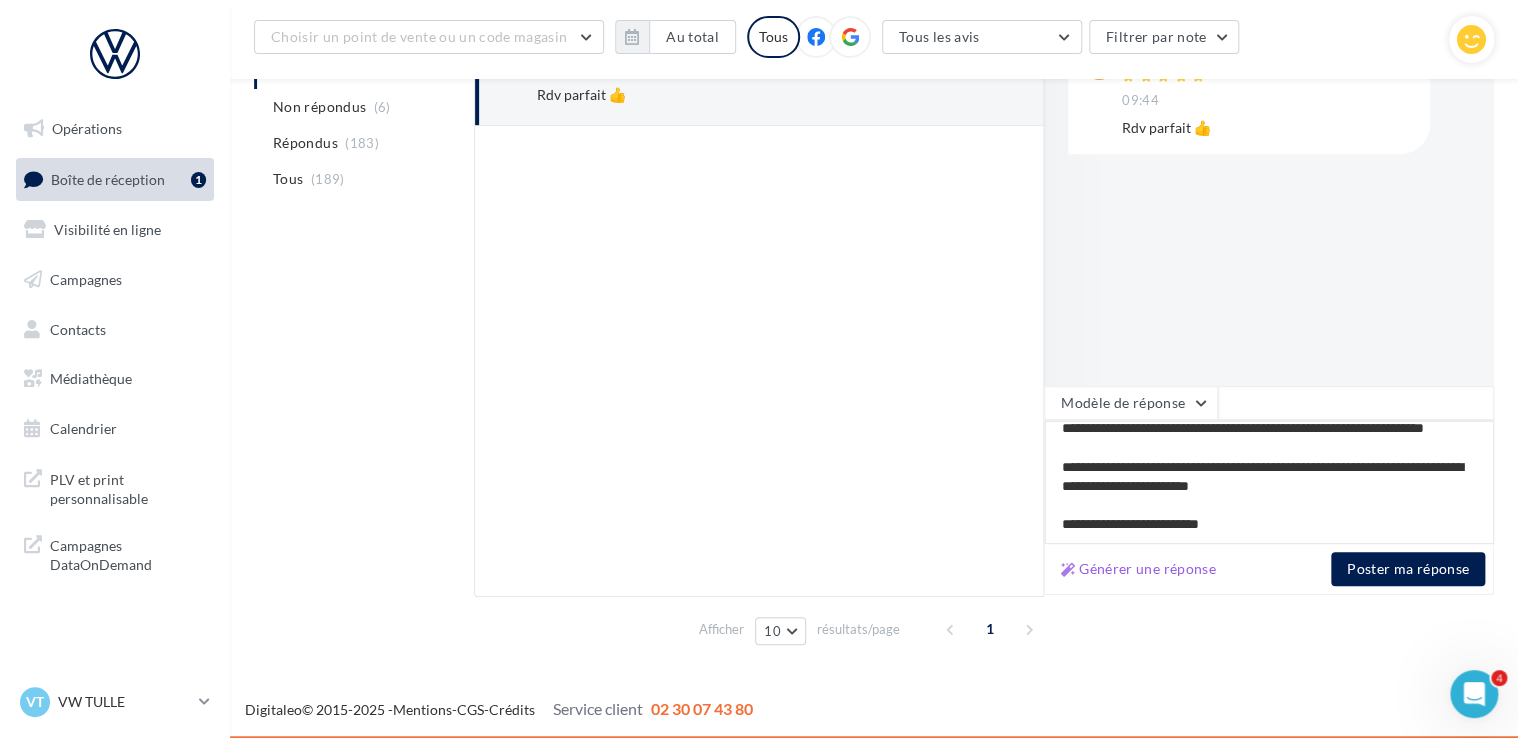 type on "**********" 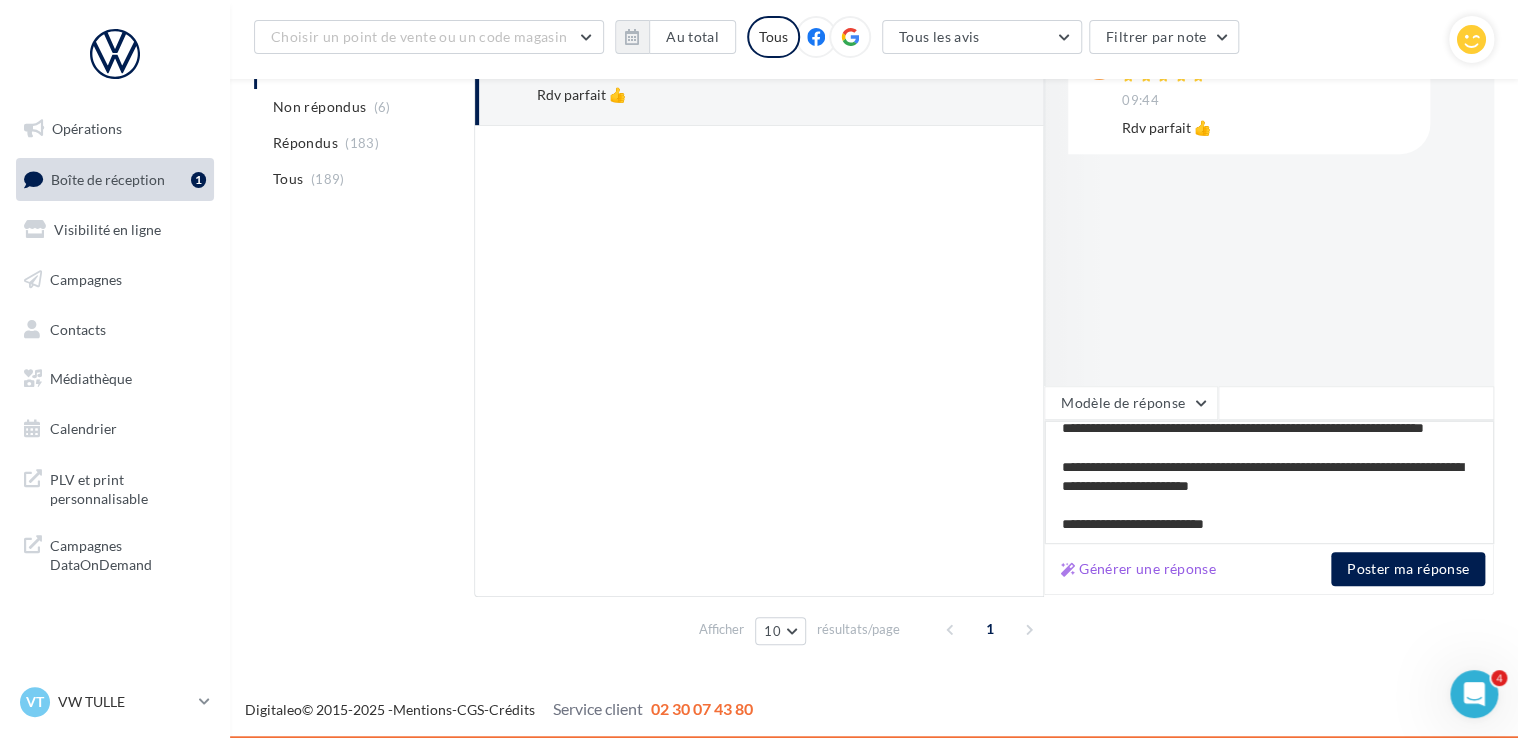 type on "**********" 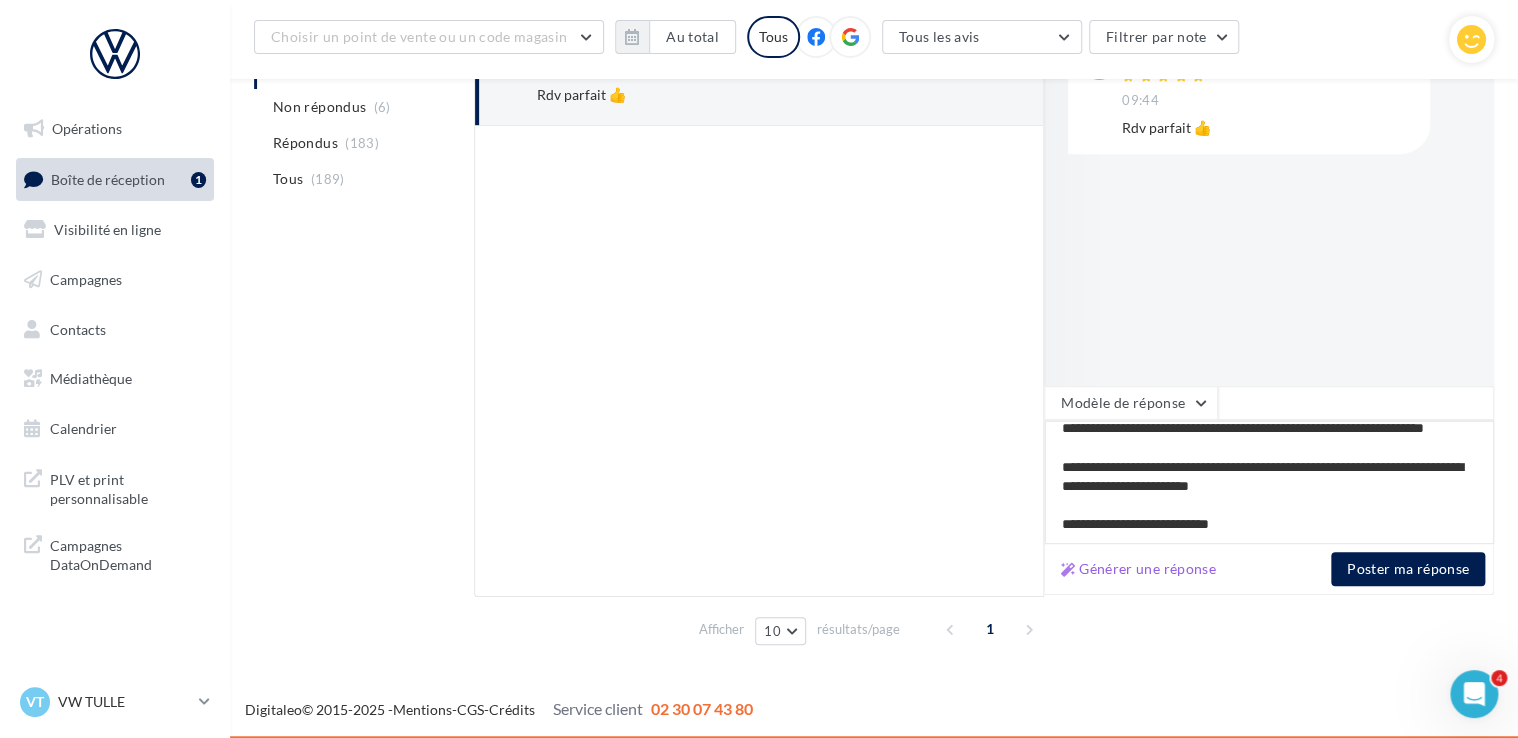 type on "**********" 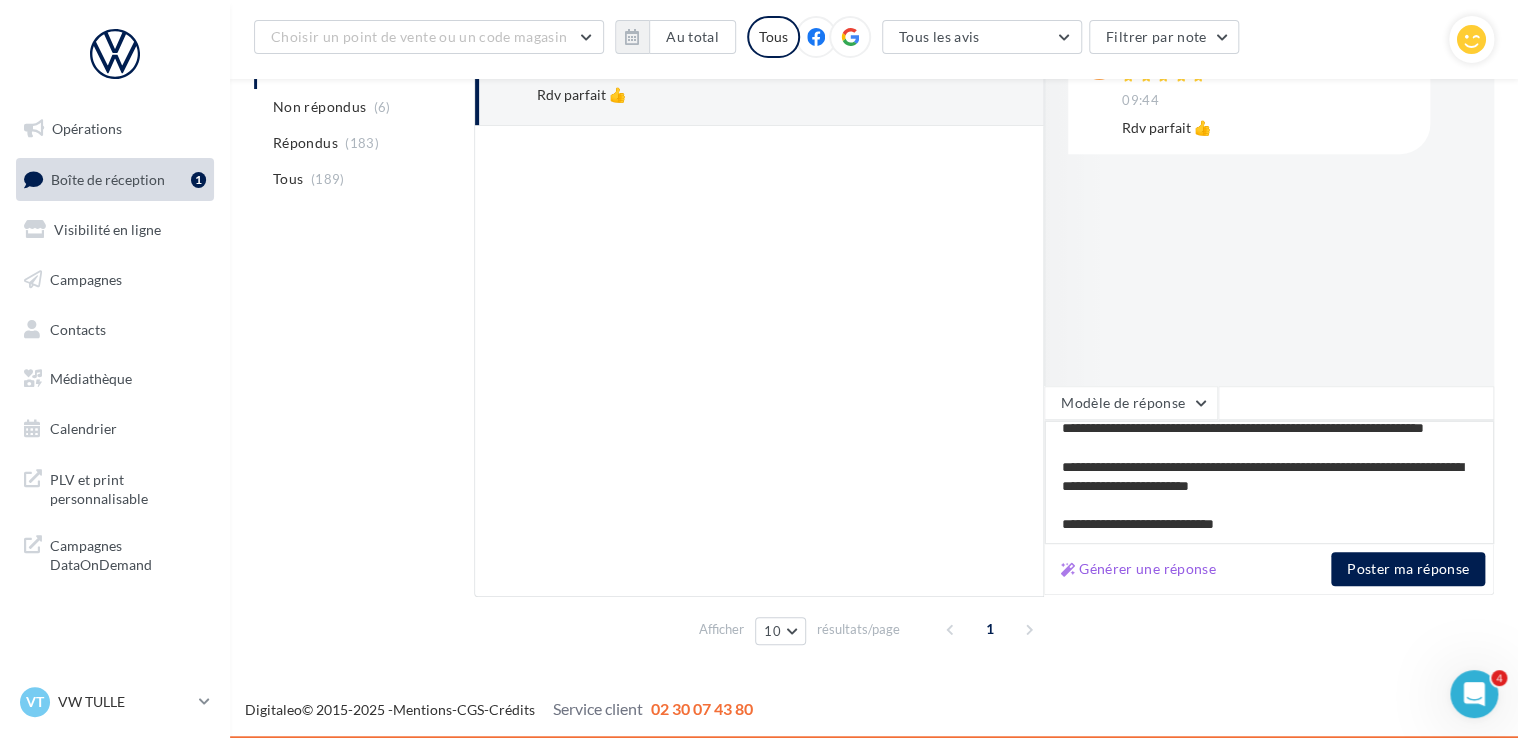 type on "**********" 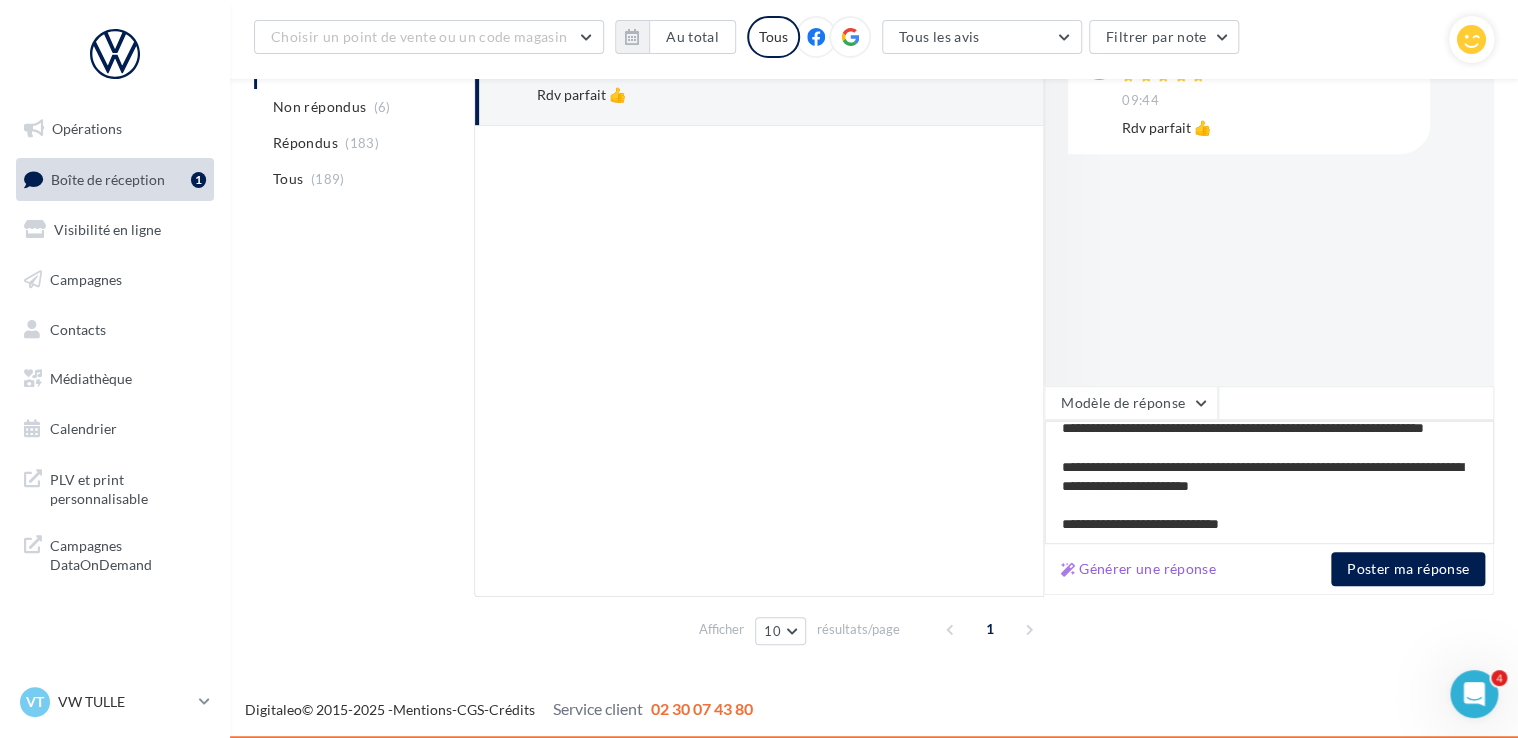 type on "**********" 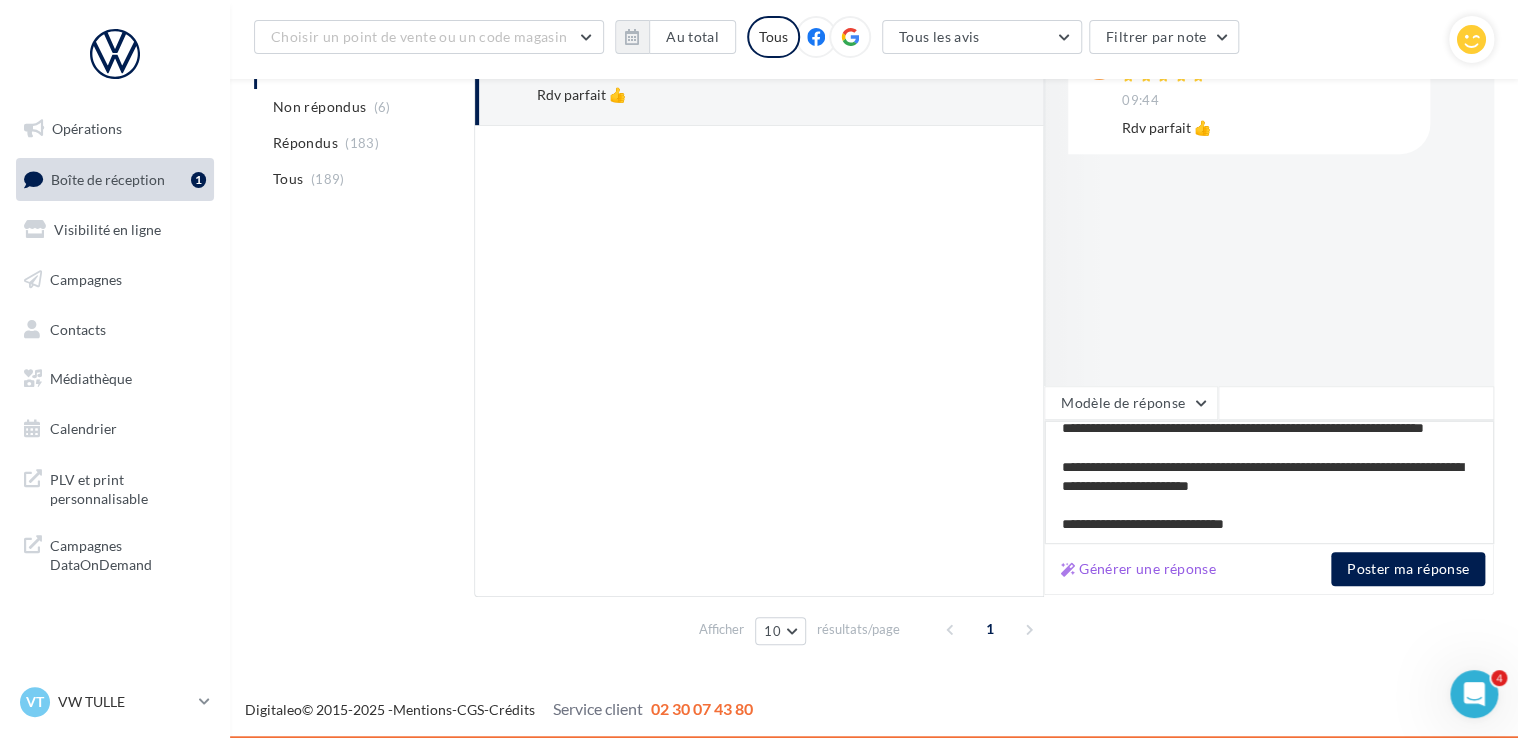 type on "**********" 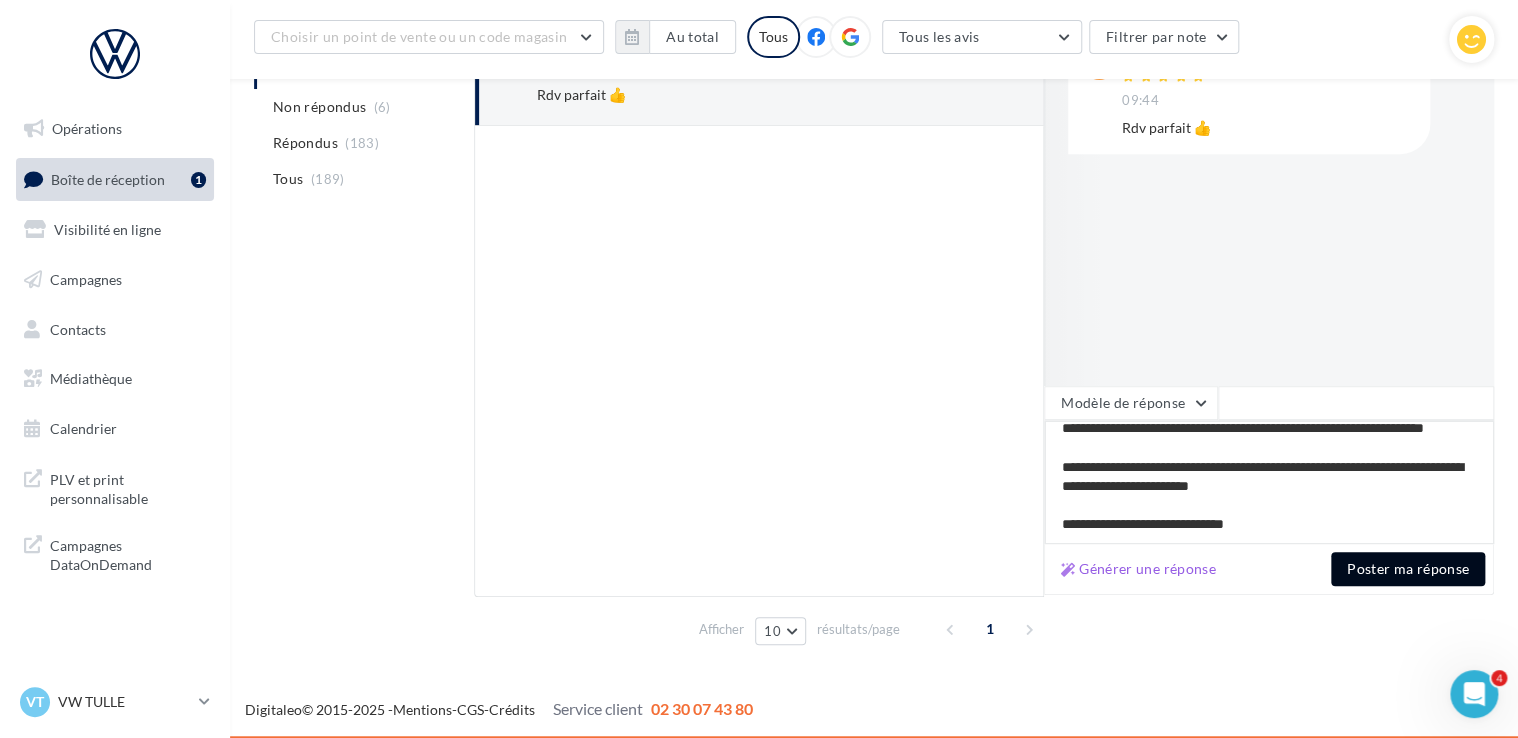 type on "**********" 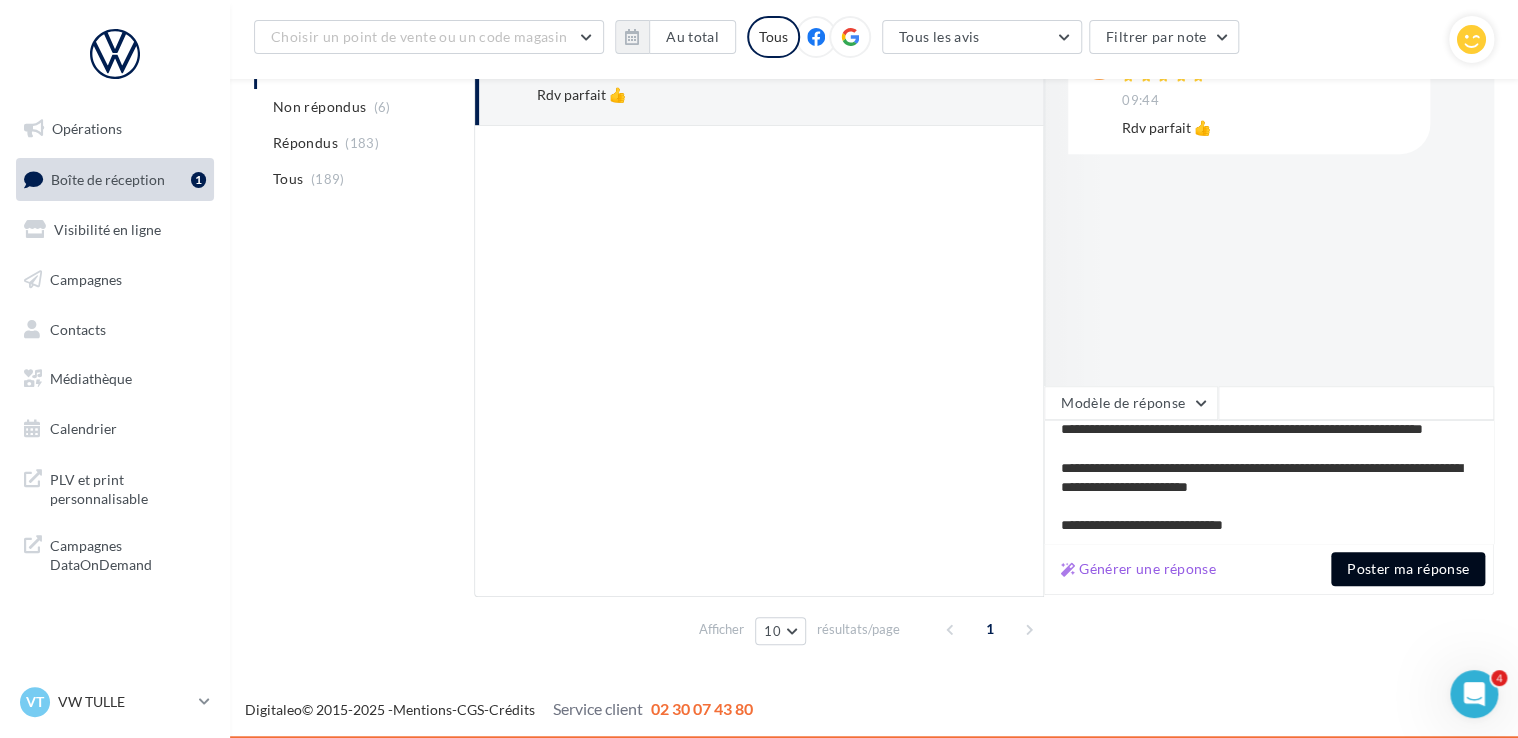 scroll, scrollTop: 86, scrollLeft: 0, axis: vertical 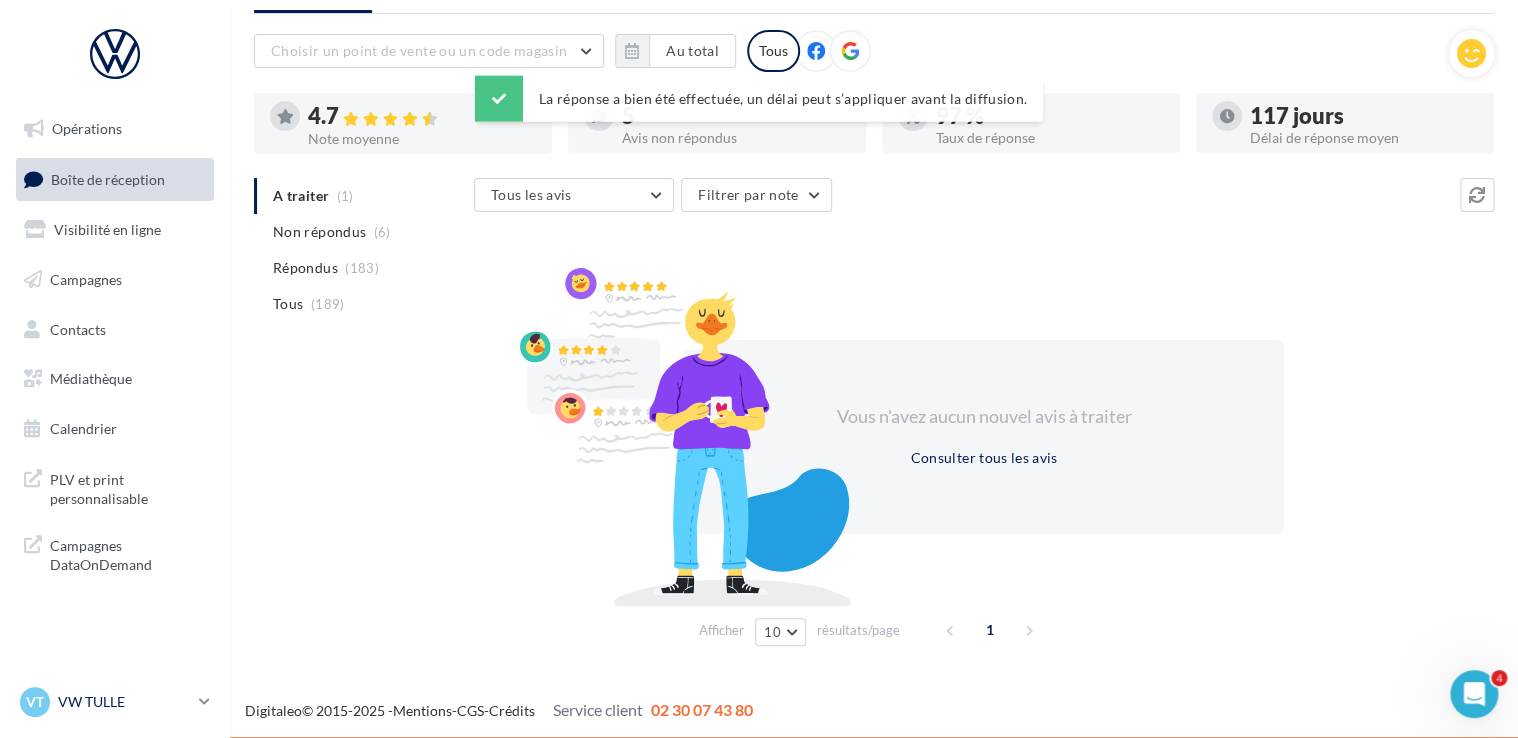 click on "VW TULLE" at bounding box center (124, 702) 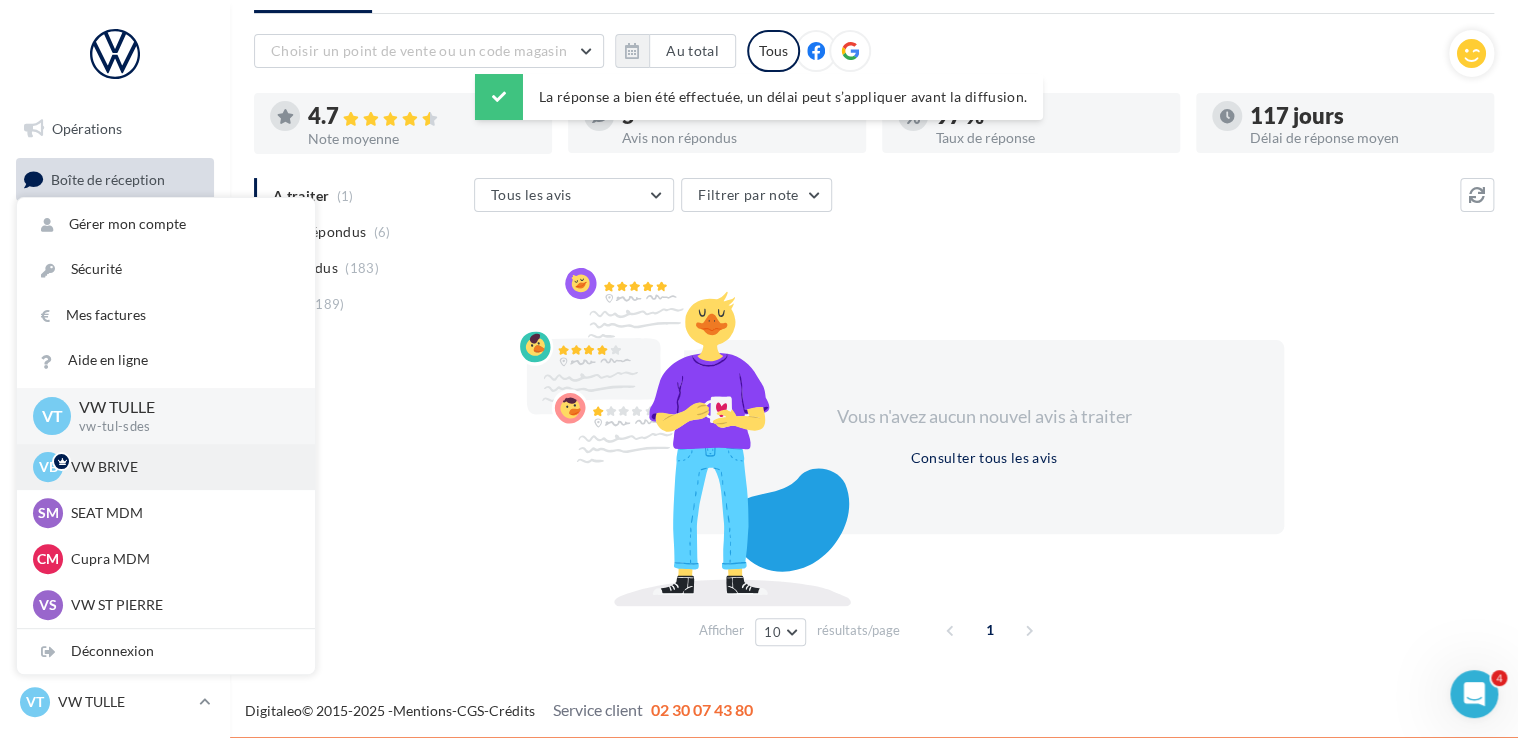 click on "VW BRIVE" at bounding box center (181, 467) 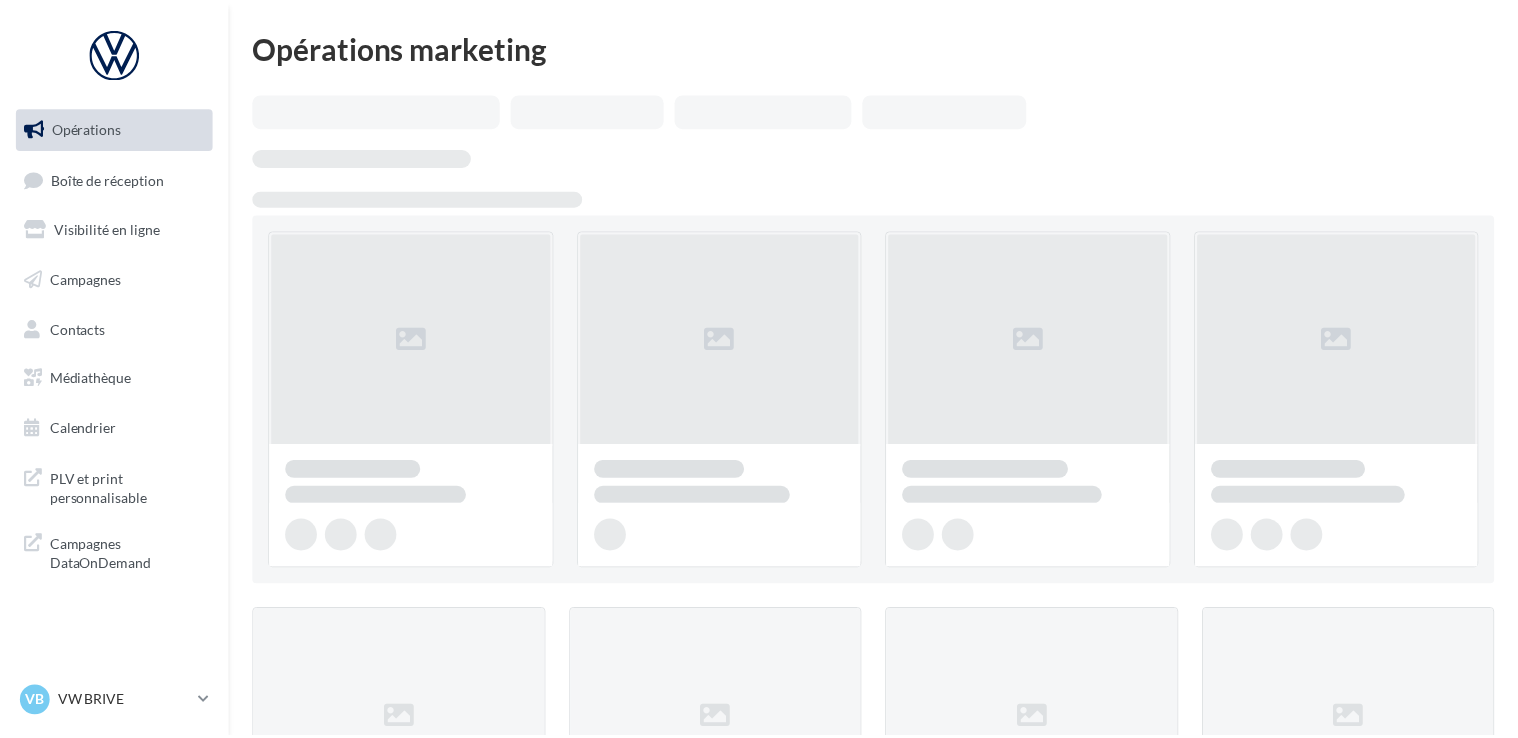 scroll, scrollTop: 0, scrollLeft: 0, axis: both 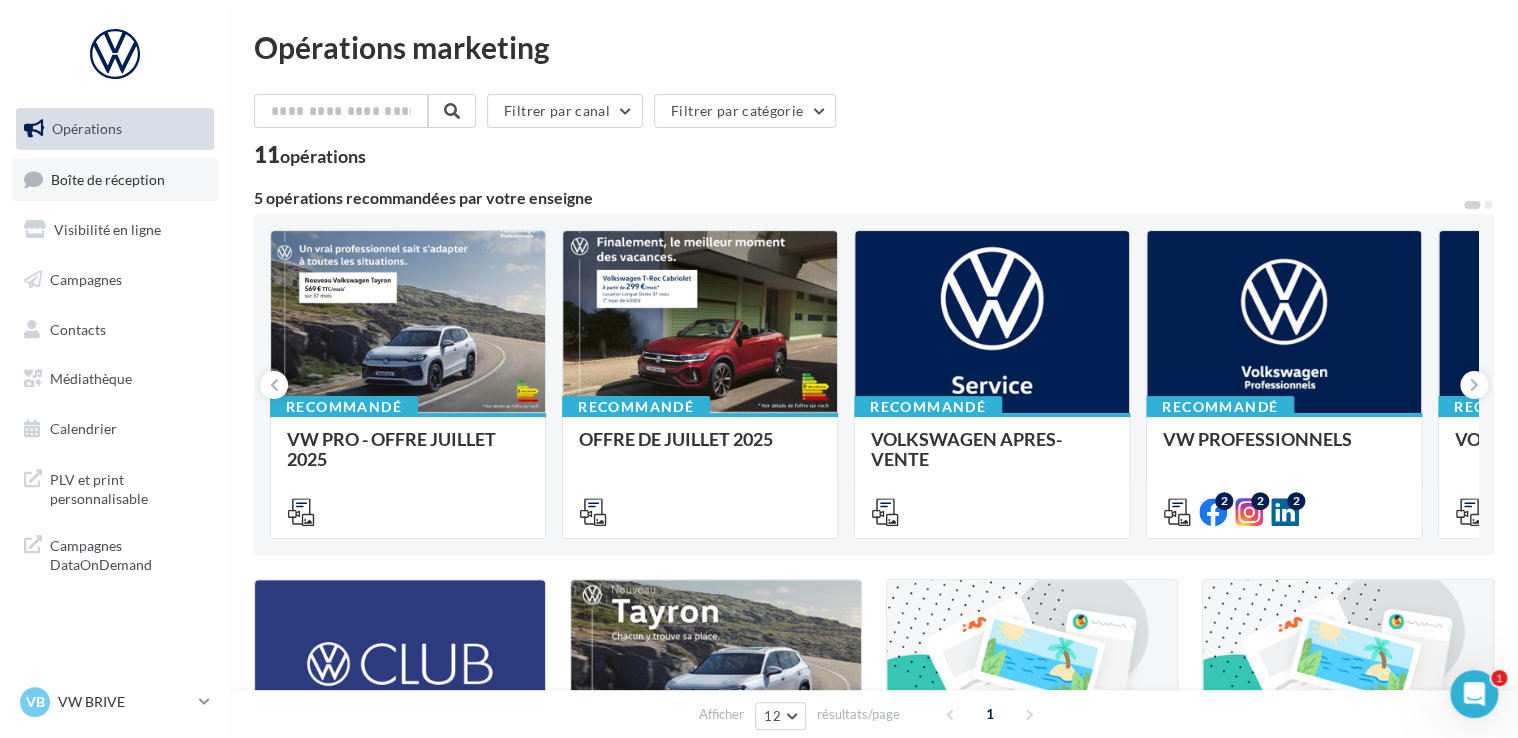 click on "Boîte de réception" at bounding box center [108, 178] 